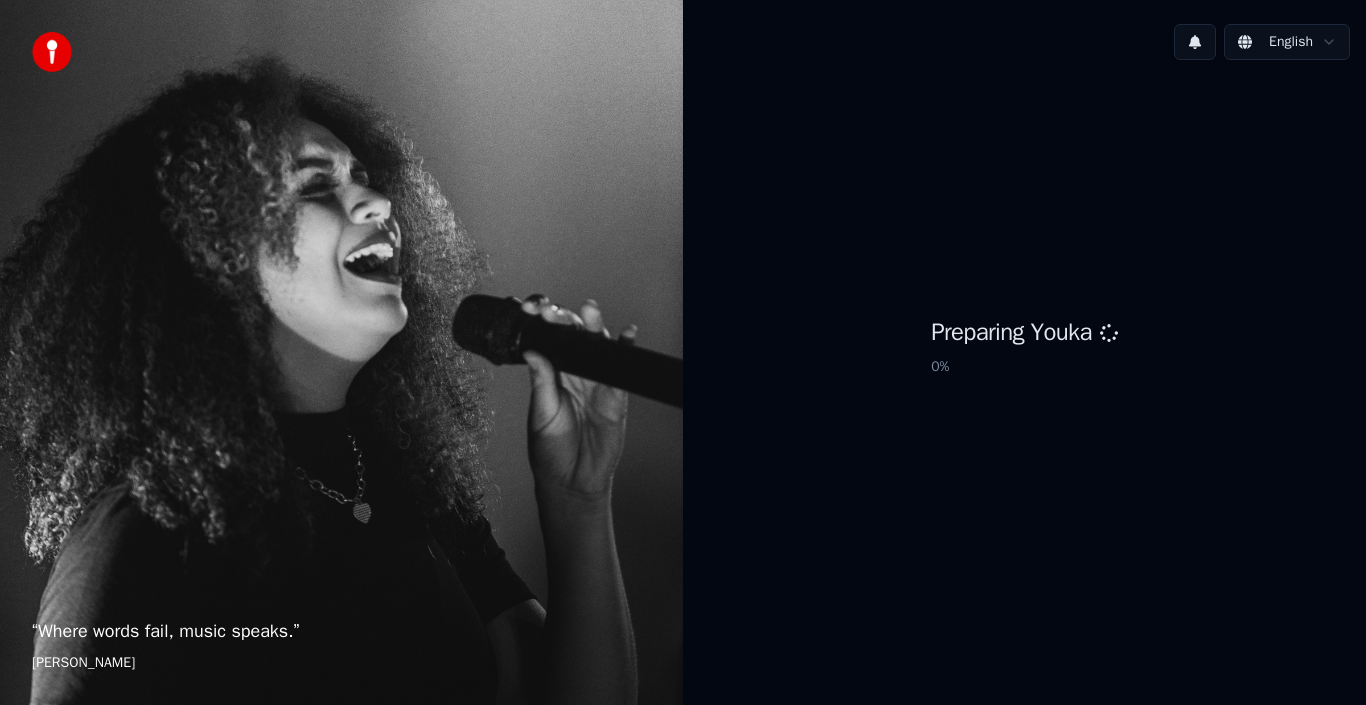 scroll, scrollTop: 0, scrollLeft: 0, axis: both 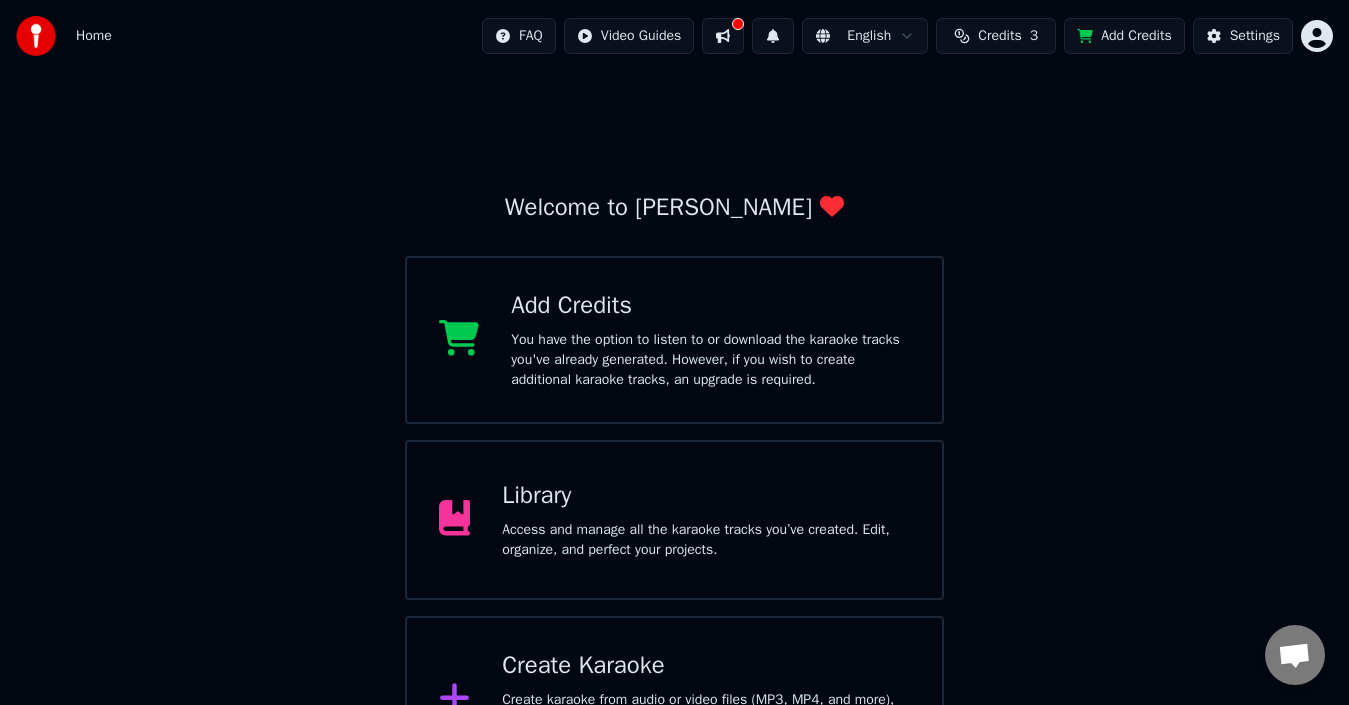 click on "You have the option to listen to or download the karaoke tracks you've already generated. However, if you wish to create additional karaoke tracks, an upgrade is required." at bounding box center [710, 360] 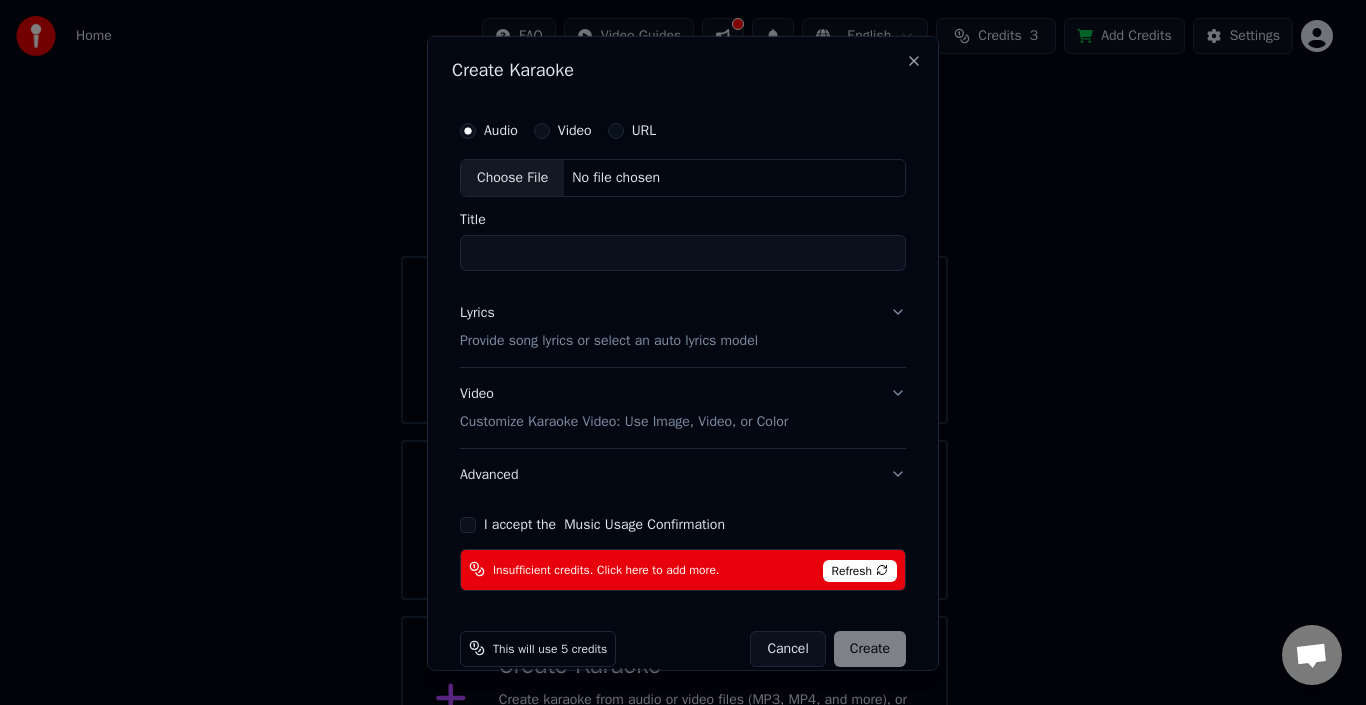 click on "Choose File" at bounding box center [512, 177] 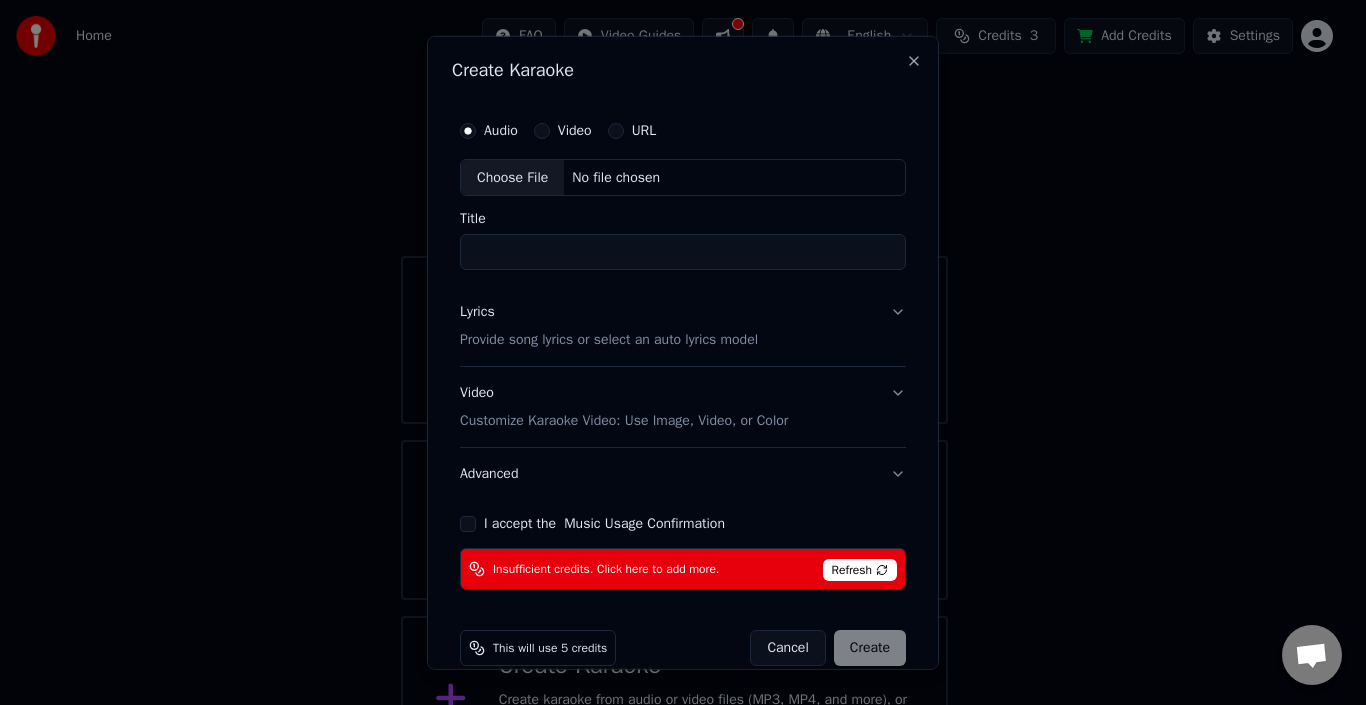 click on "Video" at bounding box center (575, 130) 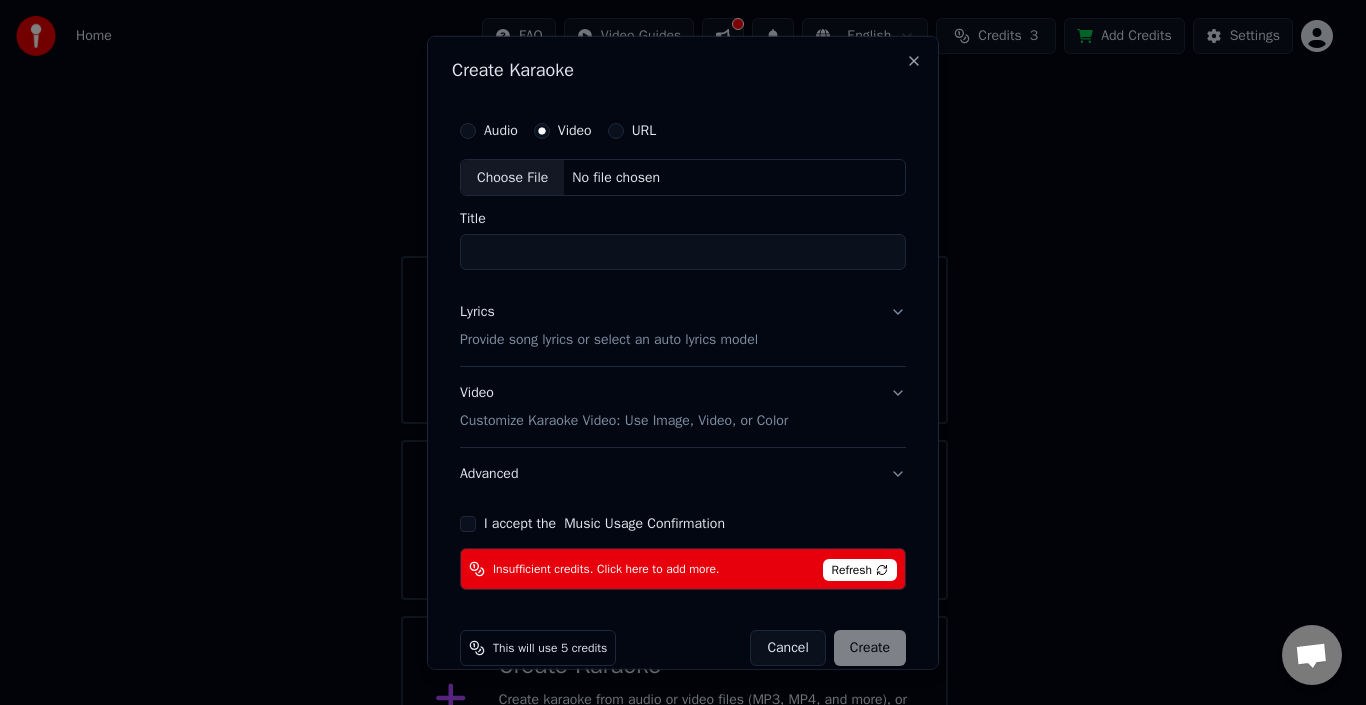 click on "Choose File" at bounding box center (512, 177) 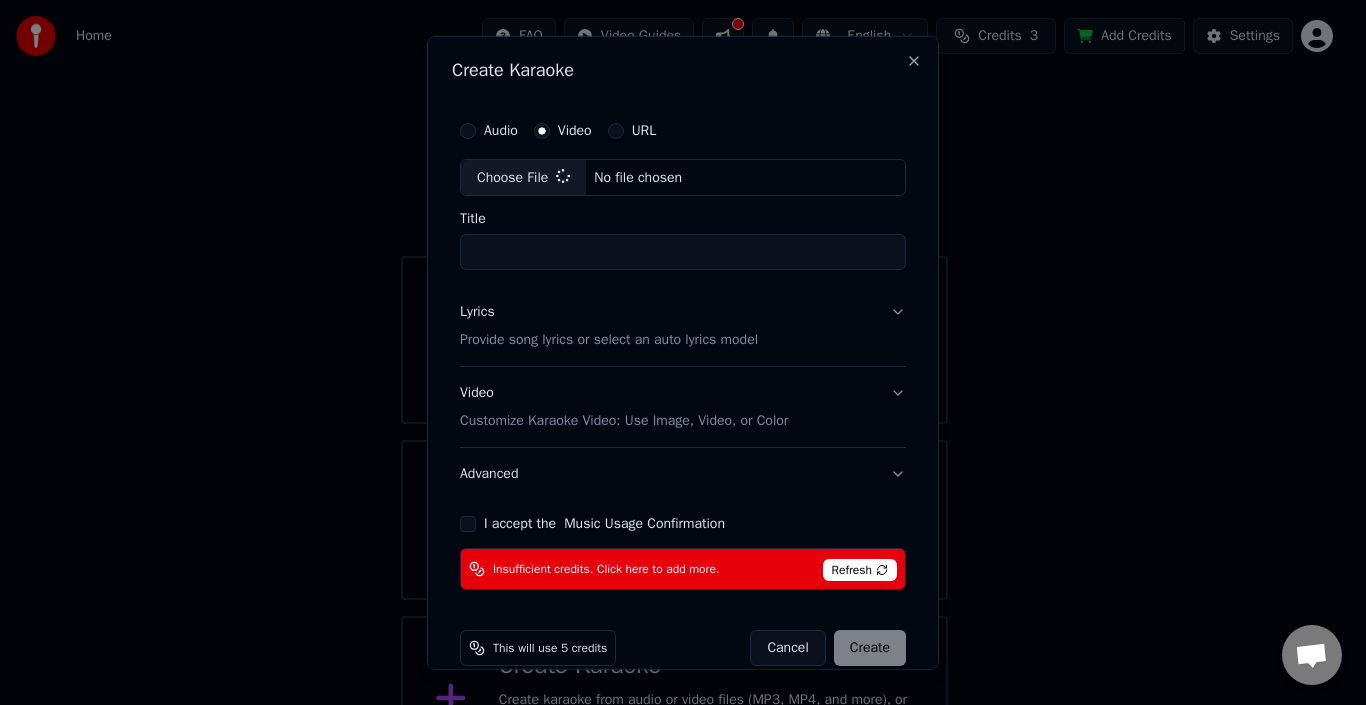 type on "**********" 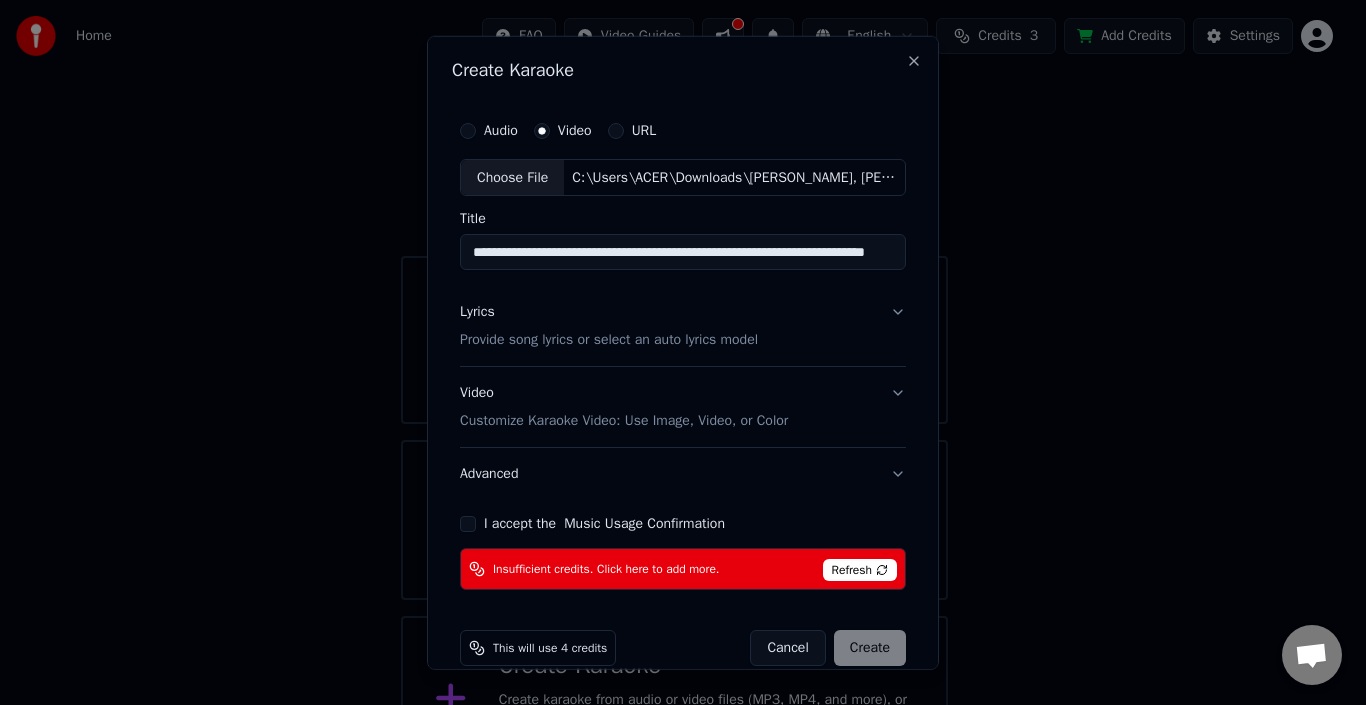 click on "Lyrics Provide song lyrics or select an auto lyrics model" at bounding box center (683, 326) 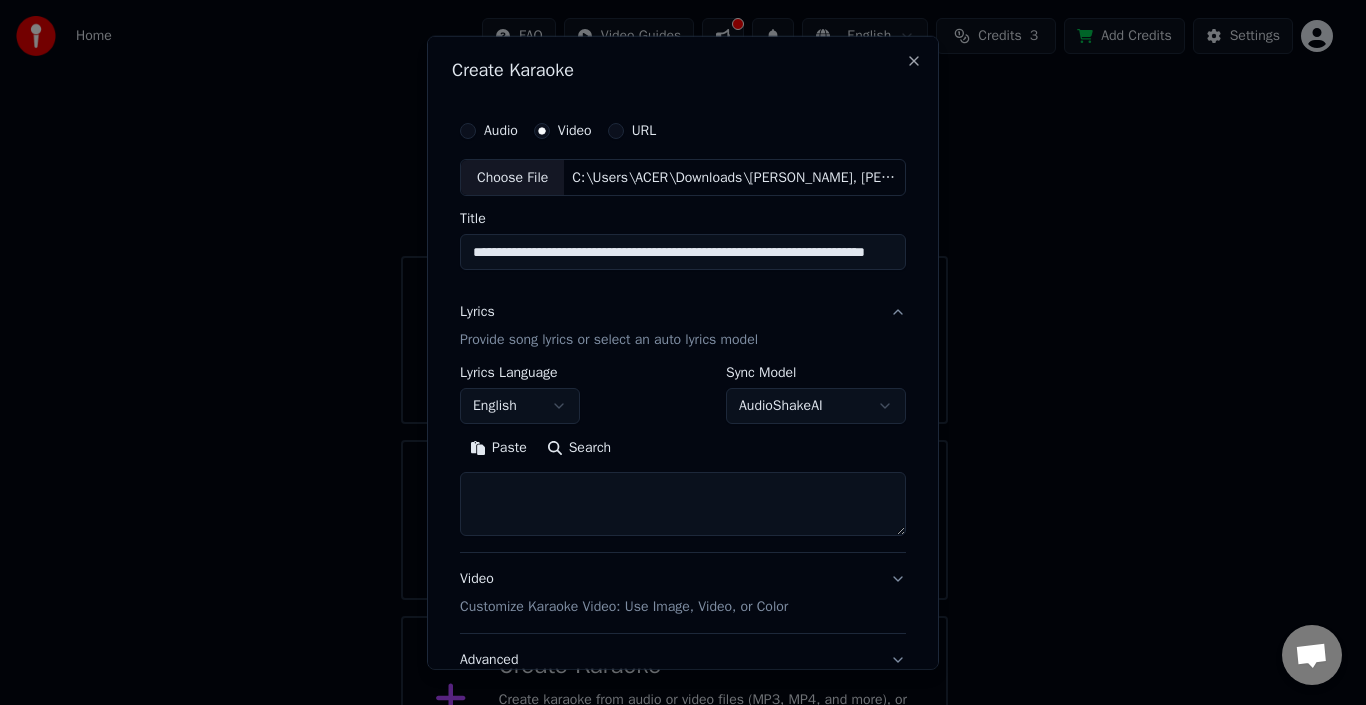 click on "**********" at bounding box center (674, 392) 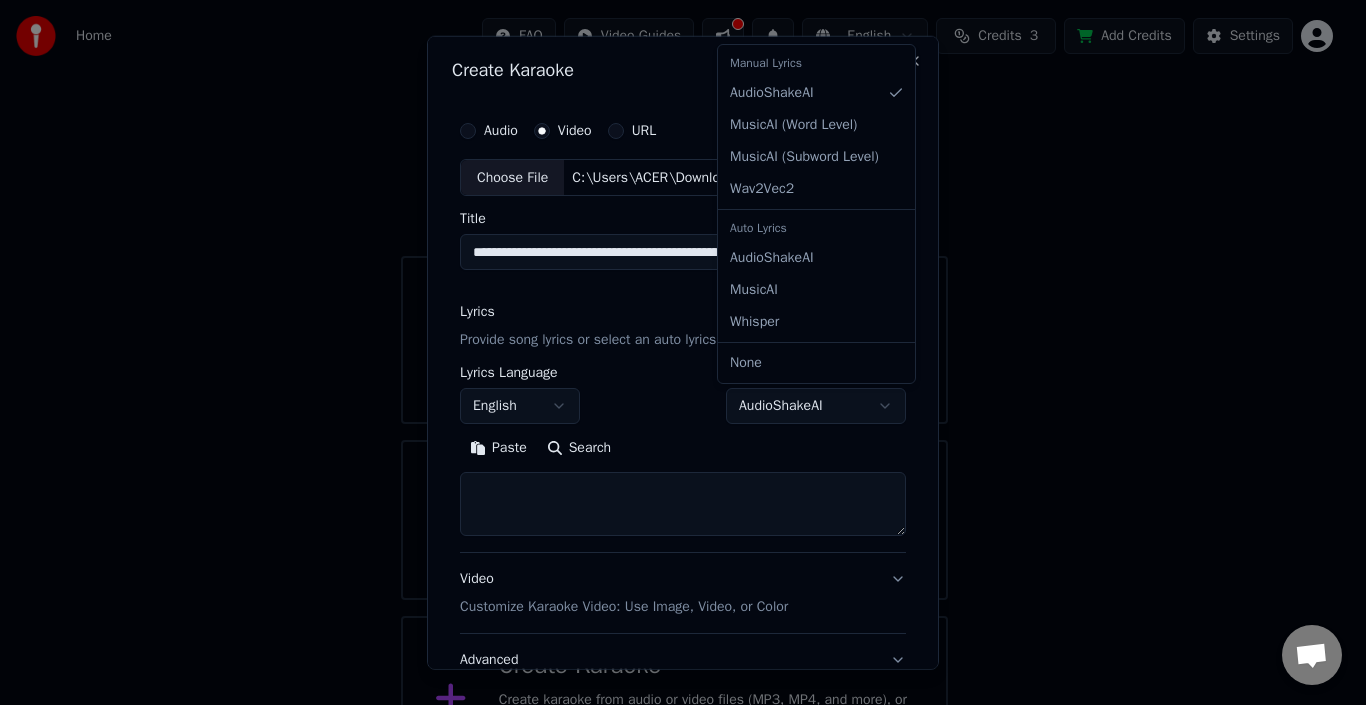 select on "**********" 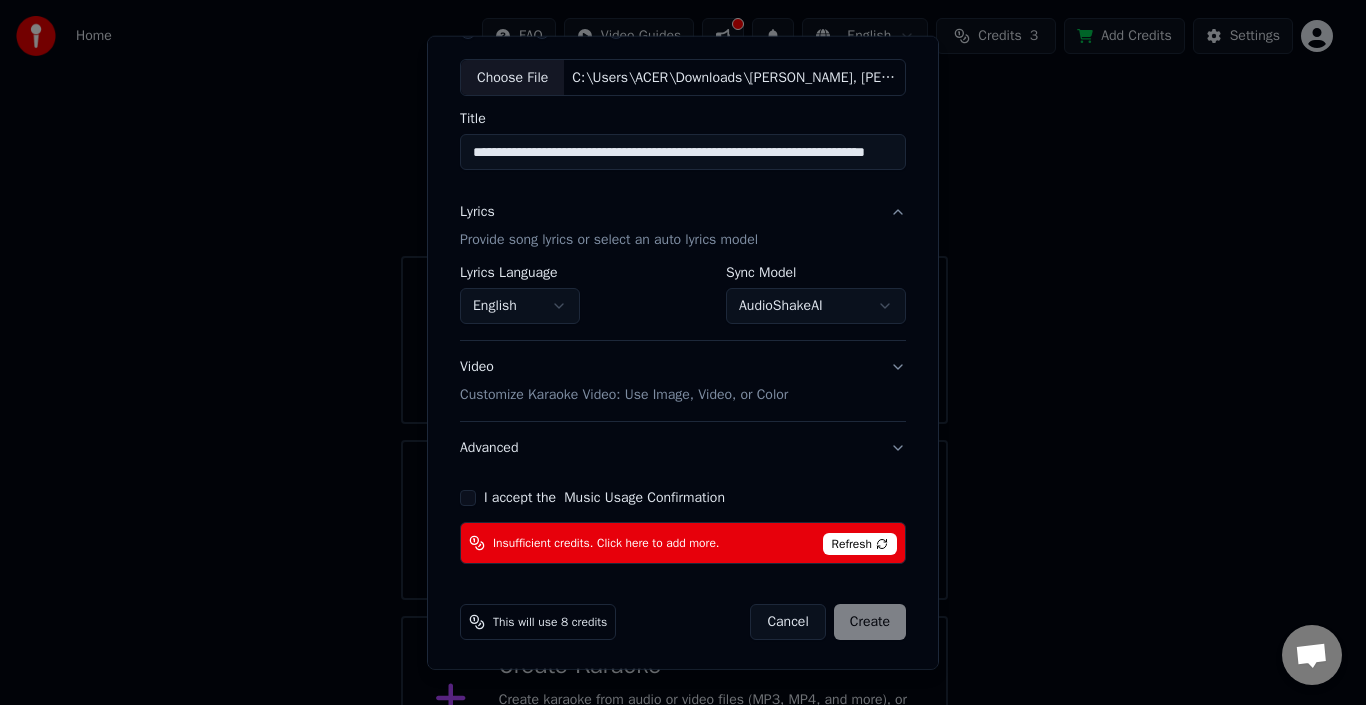 scroll, scrollTop: 102, scrollLeft: 0, axis: vertical 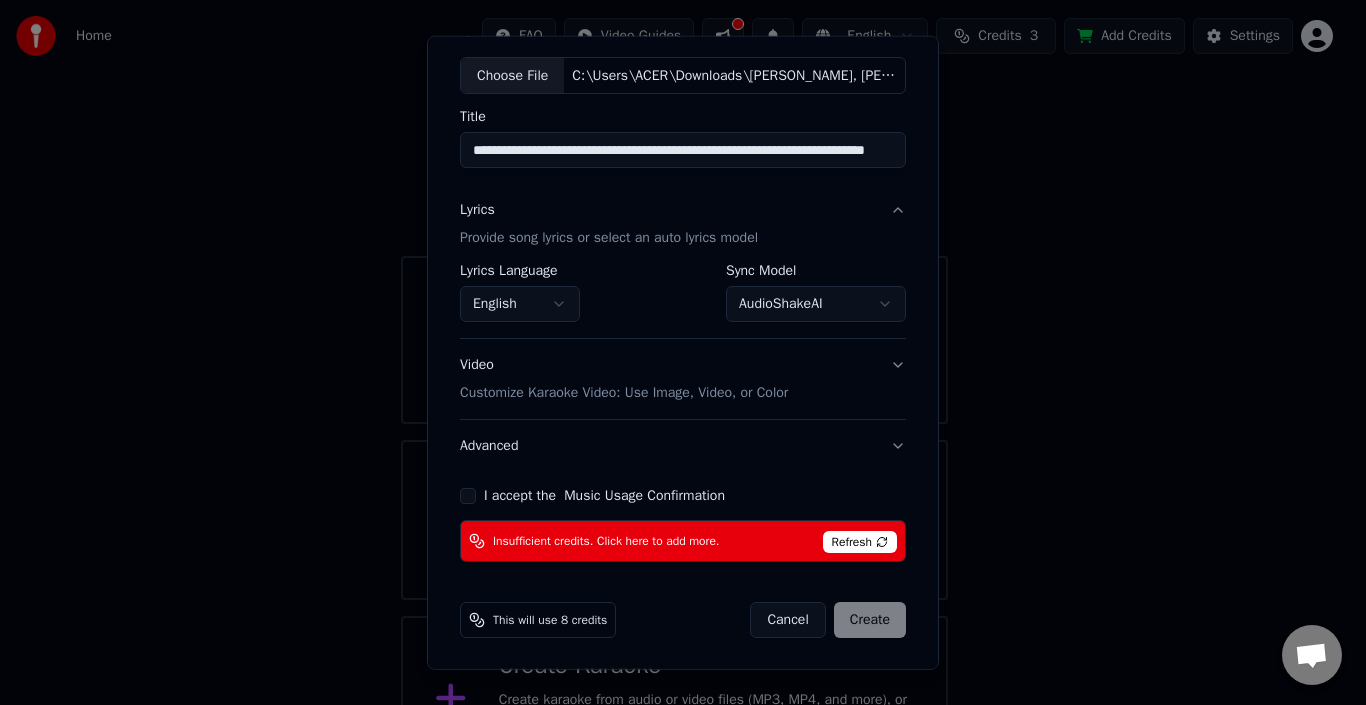 click on "Refresh" at bounding box center (860, 542) 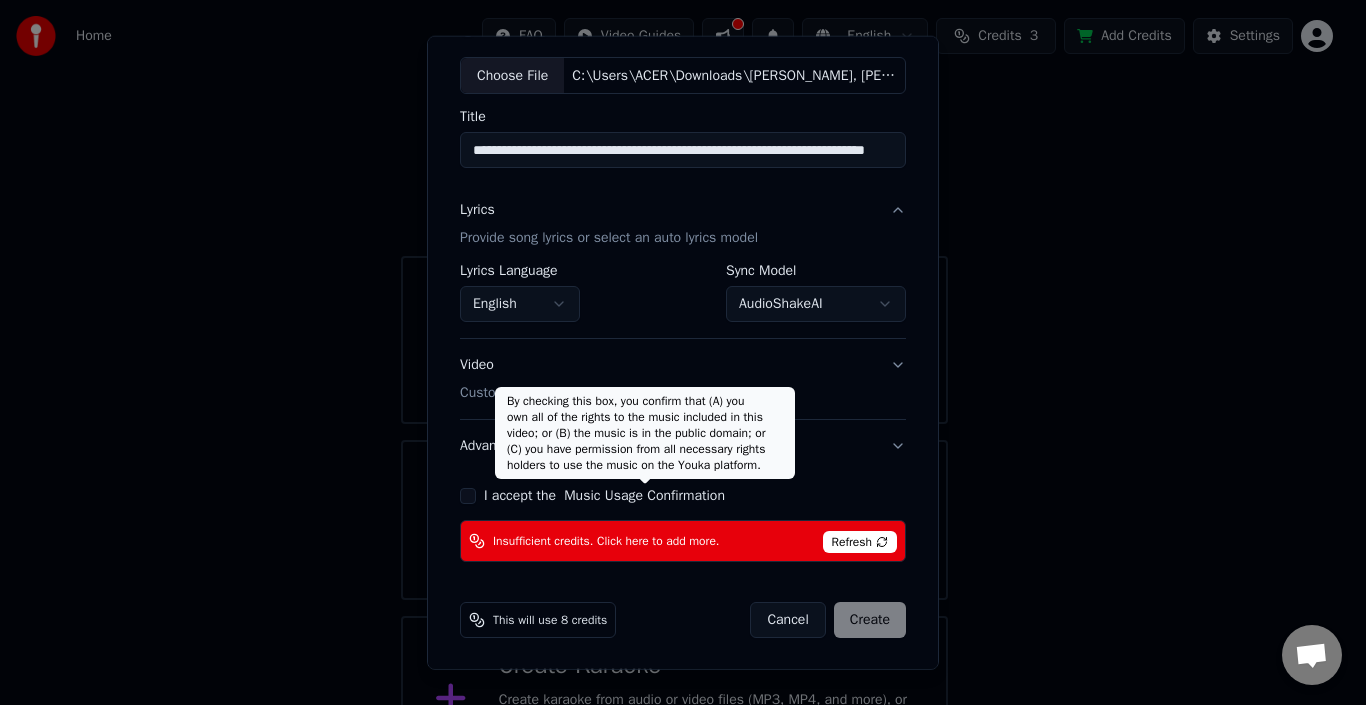 click on "**********" at bounding box center [683, 285] 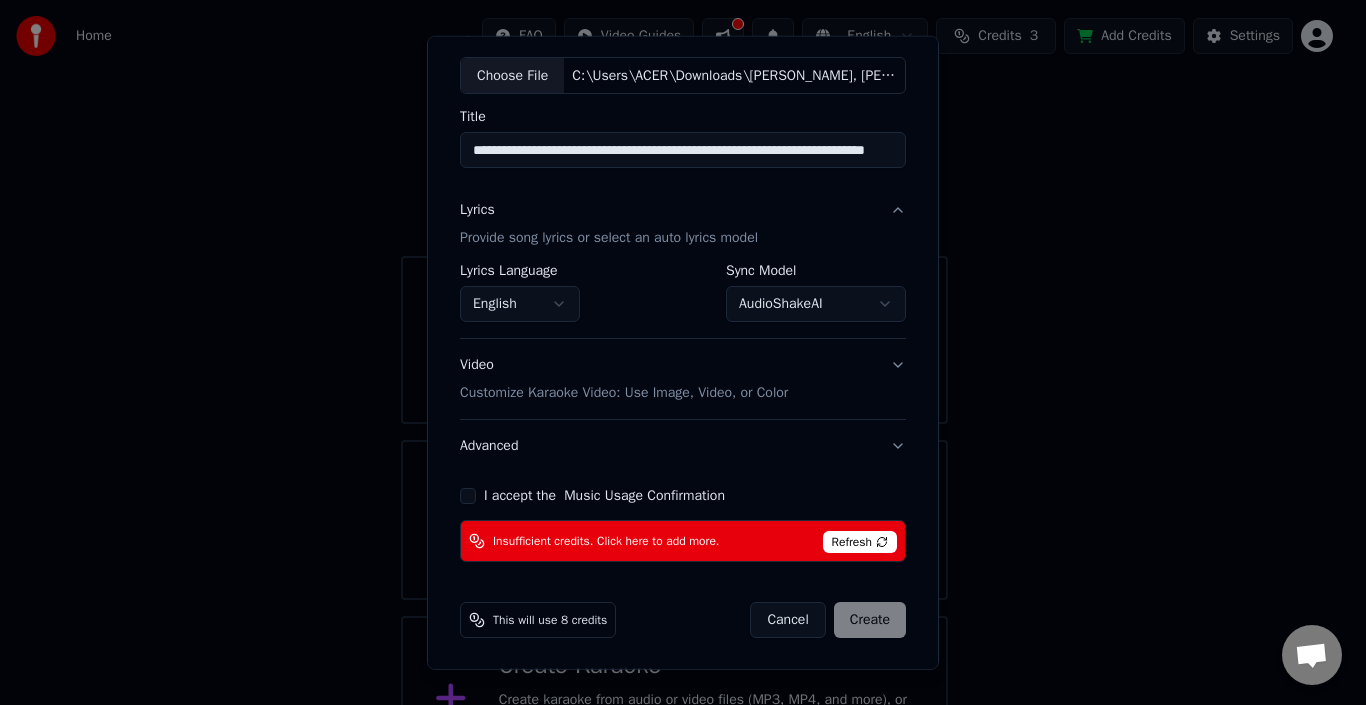 click on "I accept the   Music Usage Confirmation" at bounding box center (468, 496) 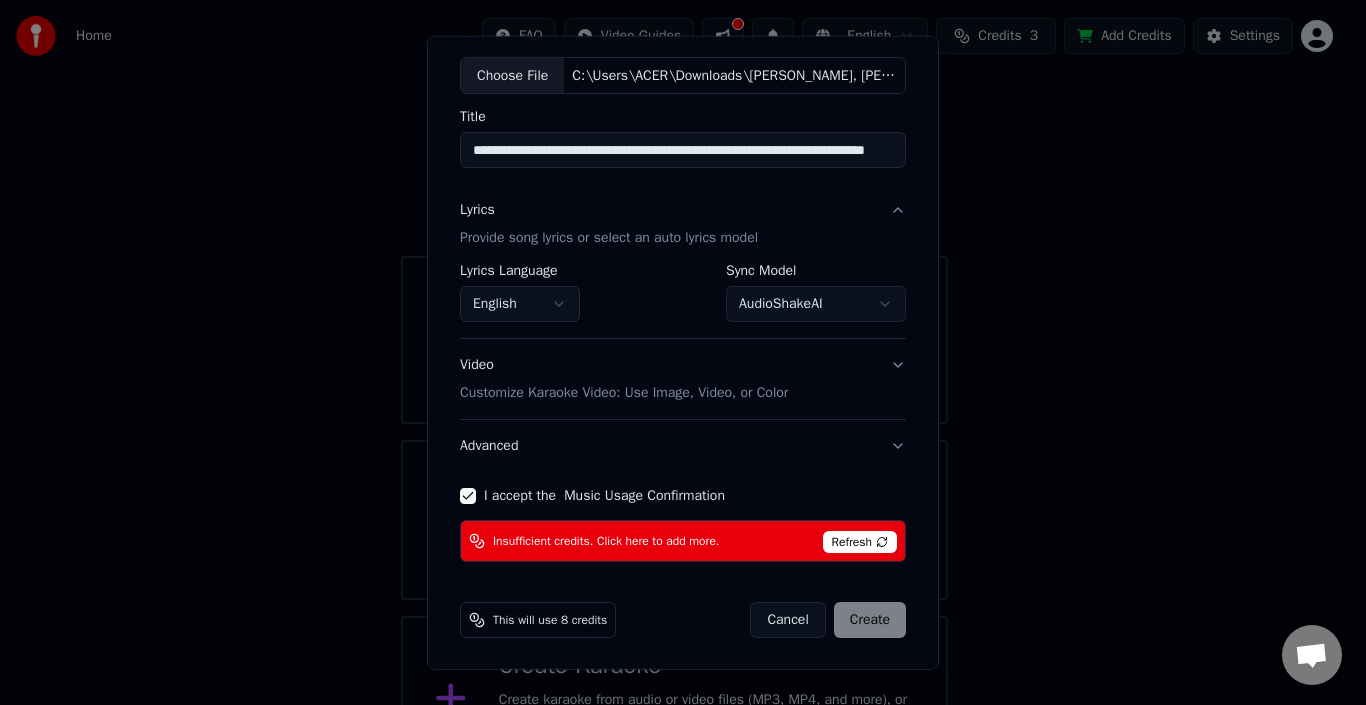click on "Video Customize Karaoke Video: Use Image, Video, or Color" at bounding box center (683, 379) 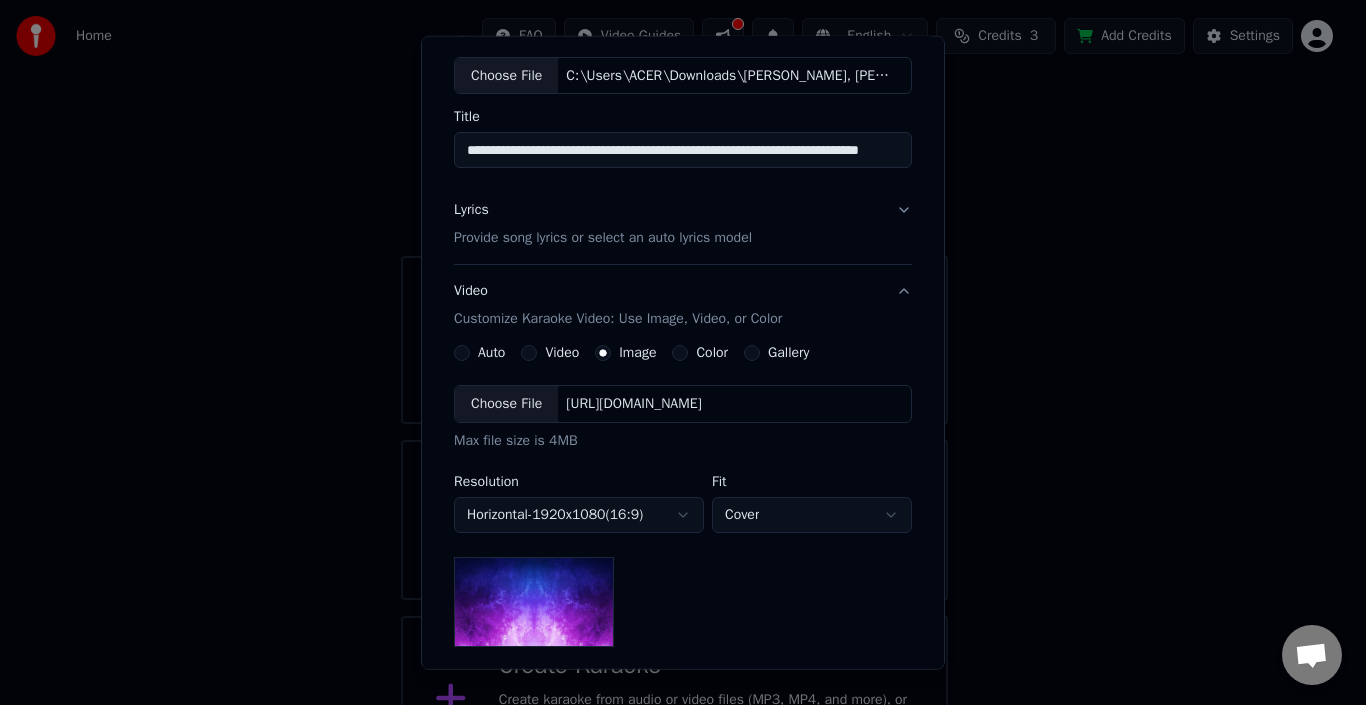 click on "Video" at bounding box center (529, 353) 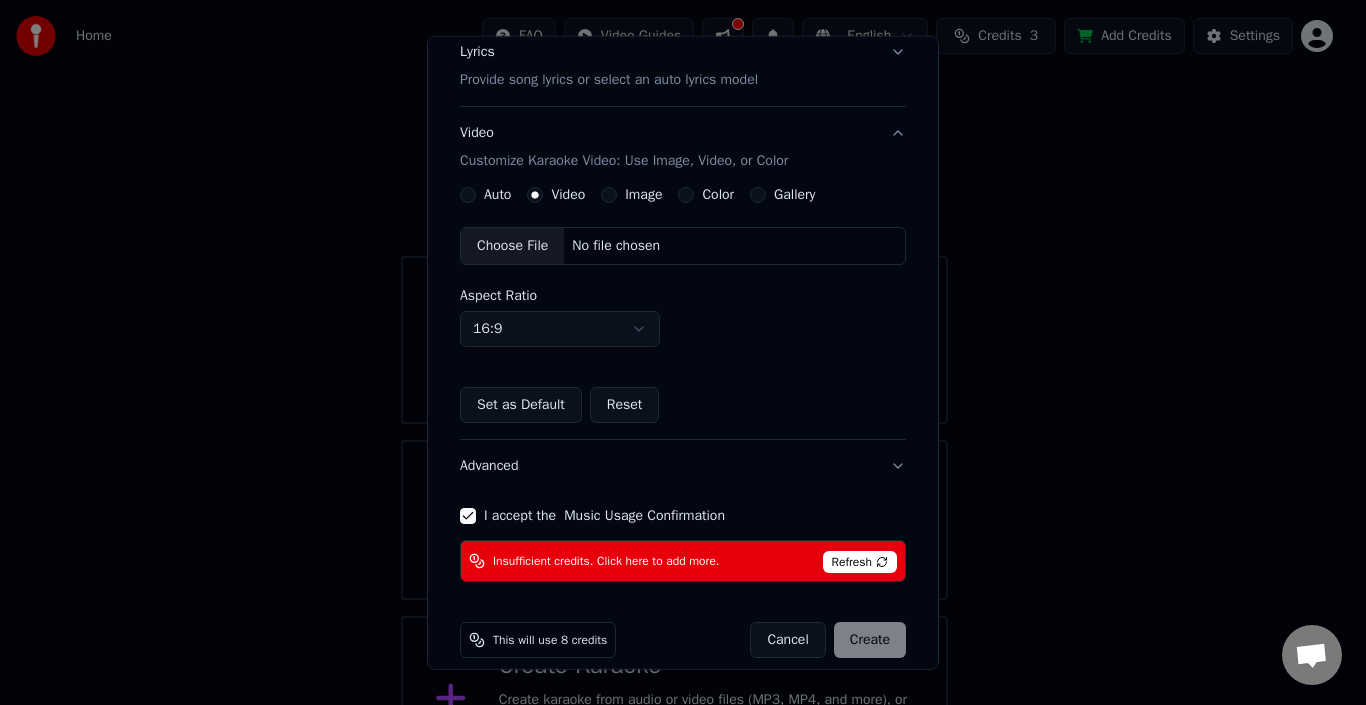 scroll, scrollTop: 281, scrollLeft: 0, axis: vertical 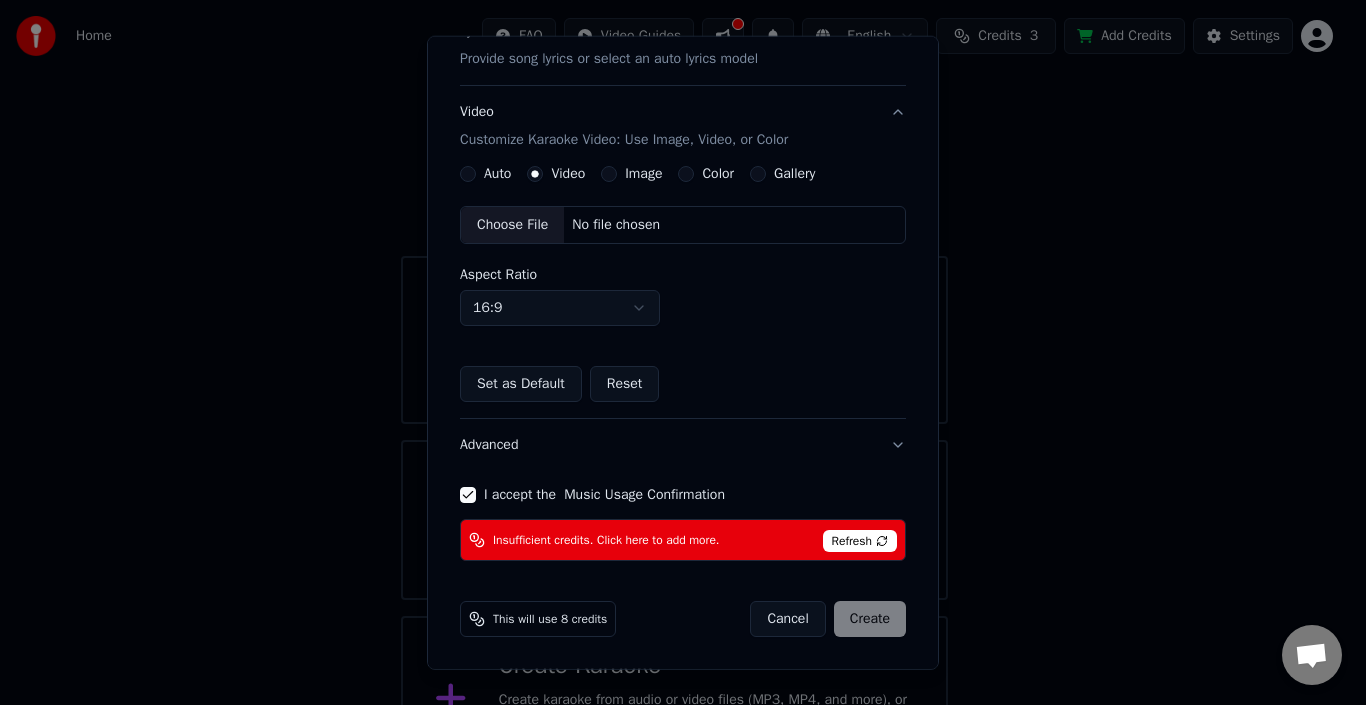 click on "Choose File" at bounding box center [512, 225] 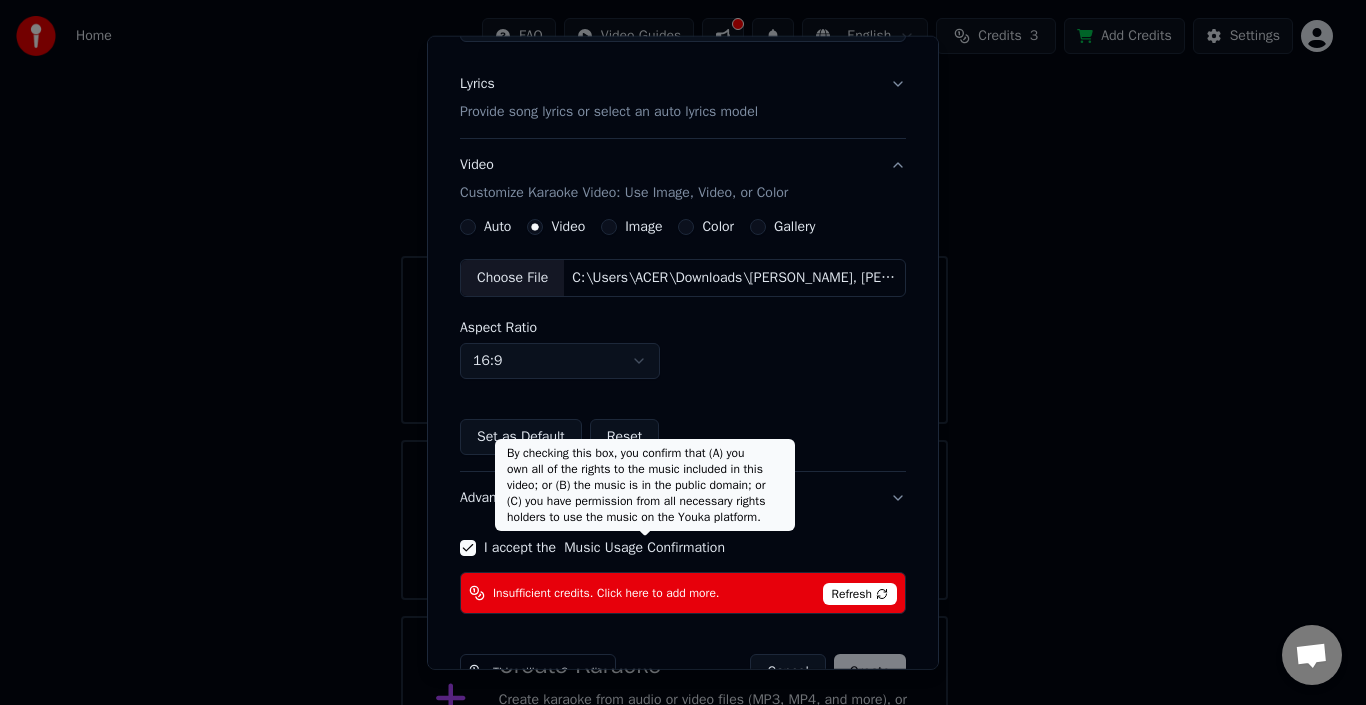 scroll, scrollTop: 281, scrollLeft: 0, axis: vertical 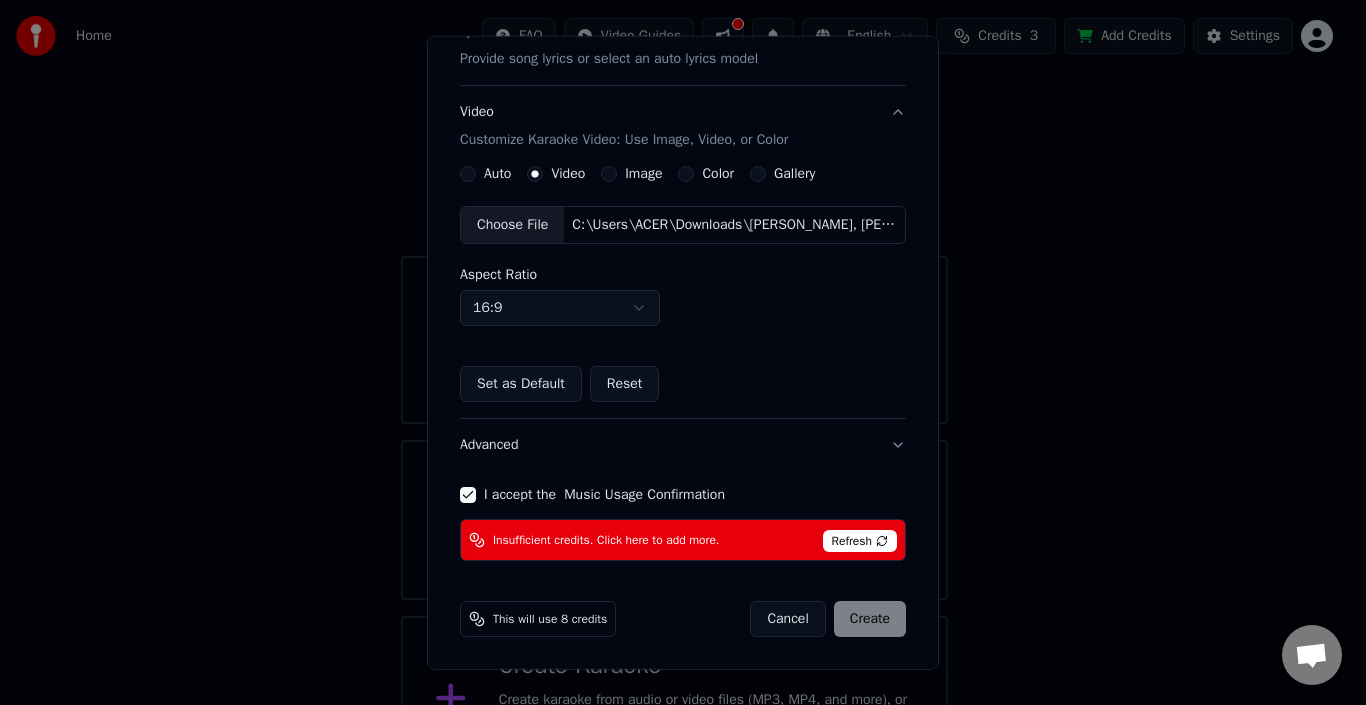 click on "Cancel Create" at bounding box center (828, 619) 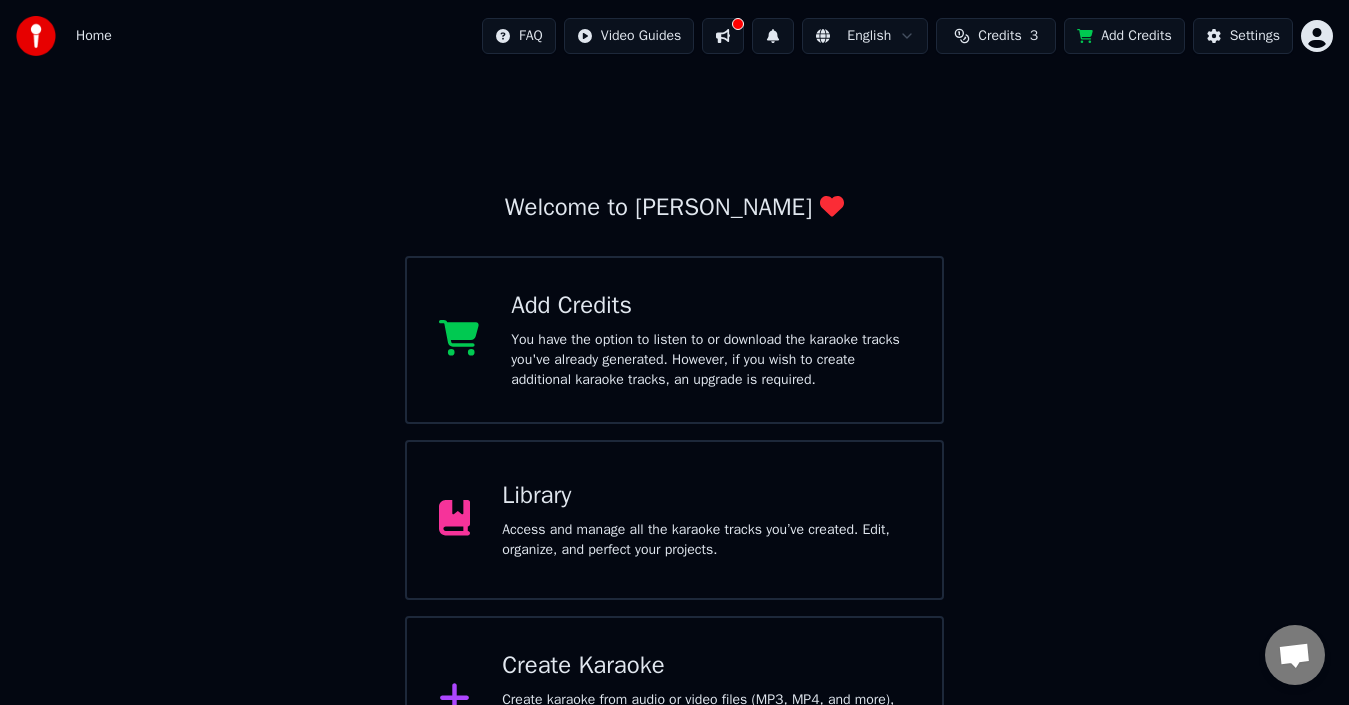 click on "Credits" at bounding box center [999, 36] 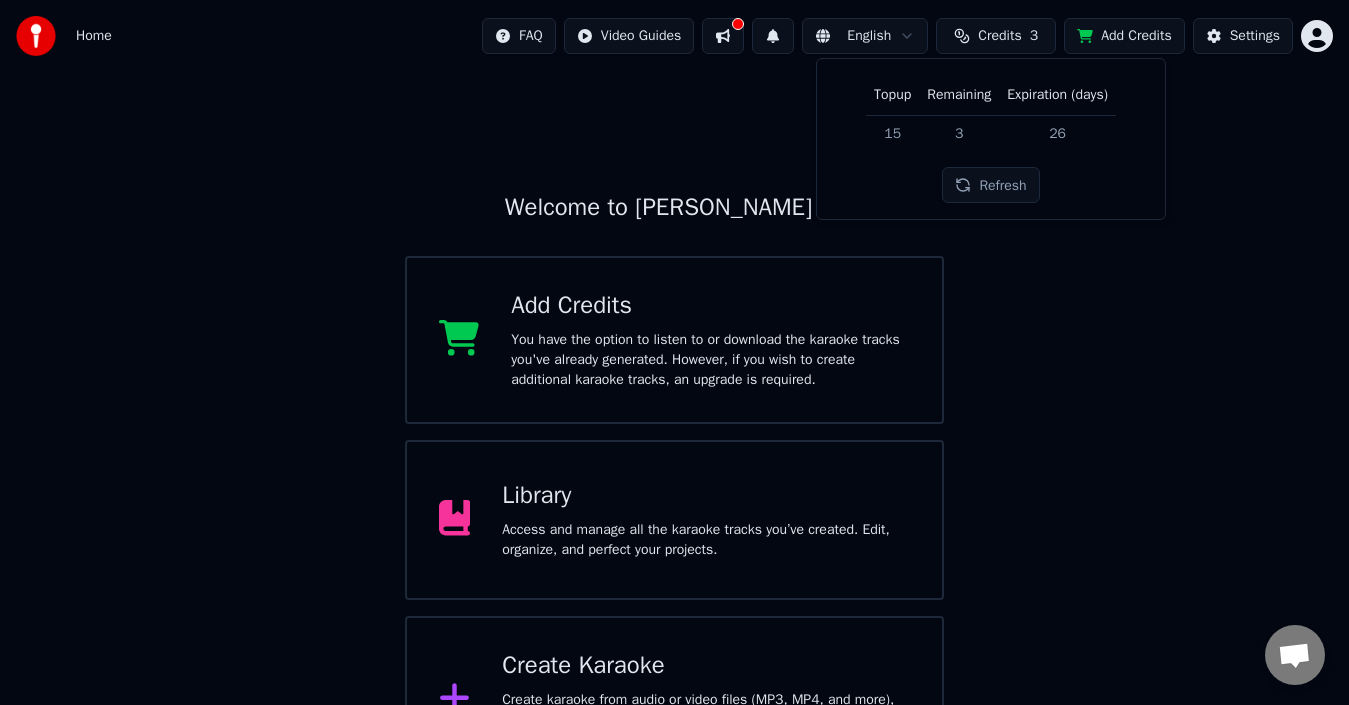 click on "Refresh" at bounding box center [990, 185] 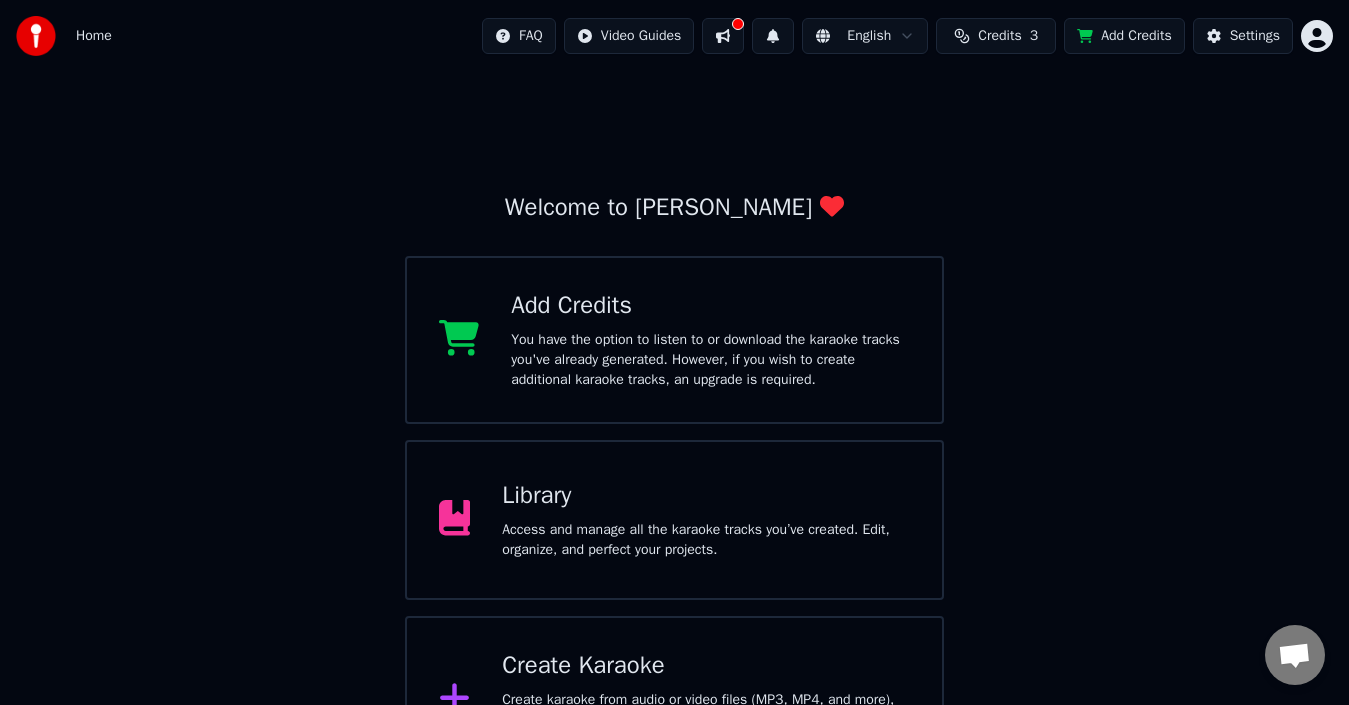 click on "Add Credits" at bounding box center (1124, 36) 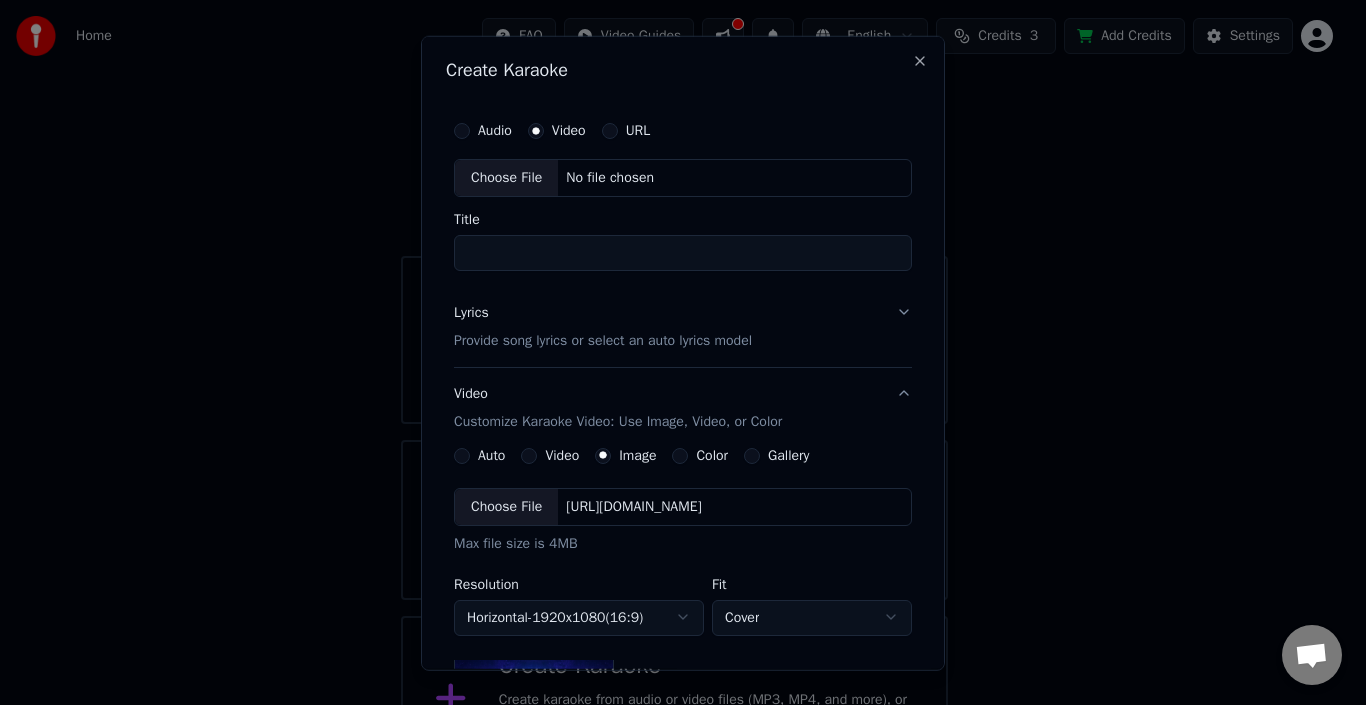 click on "Audio" at bounding box center [483, 130] 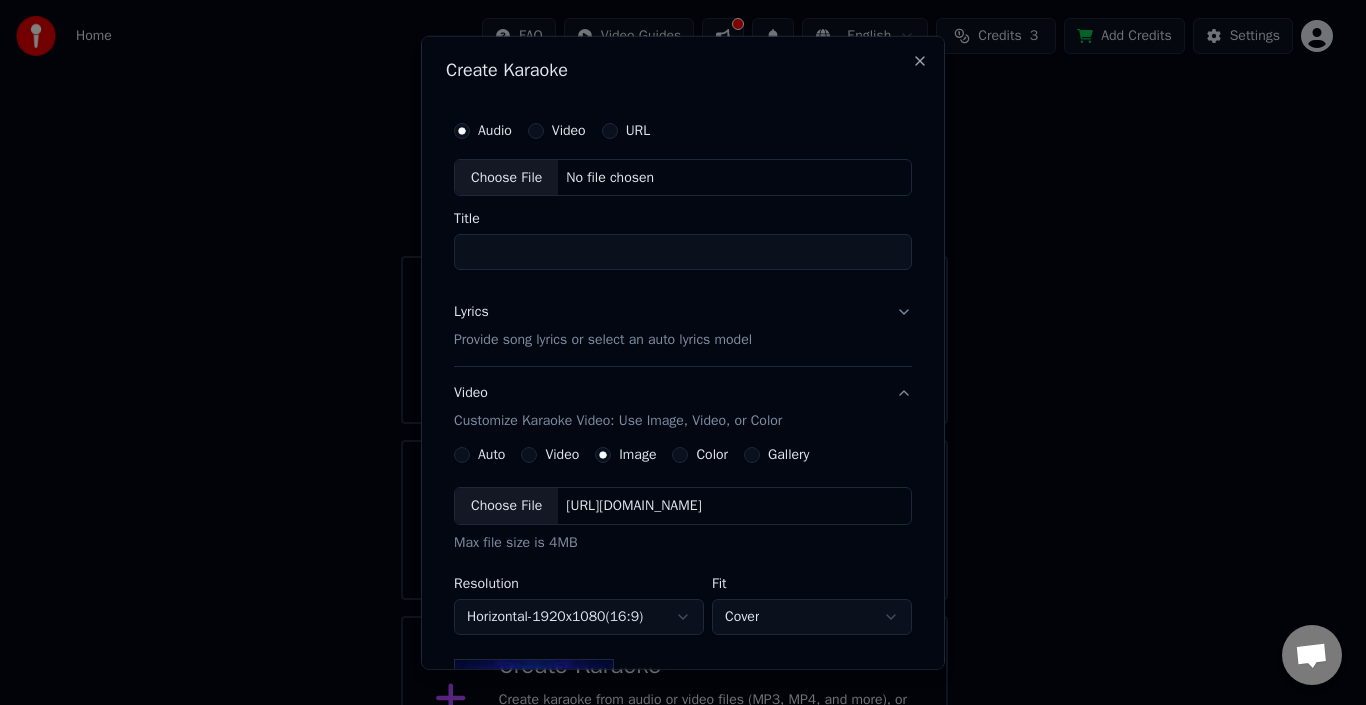 click on "Choose File" at bounding box center [506, 177] 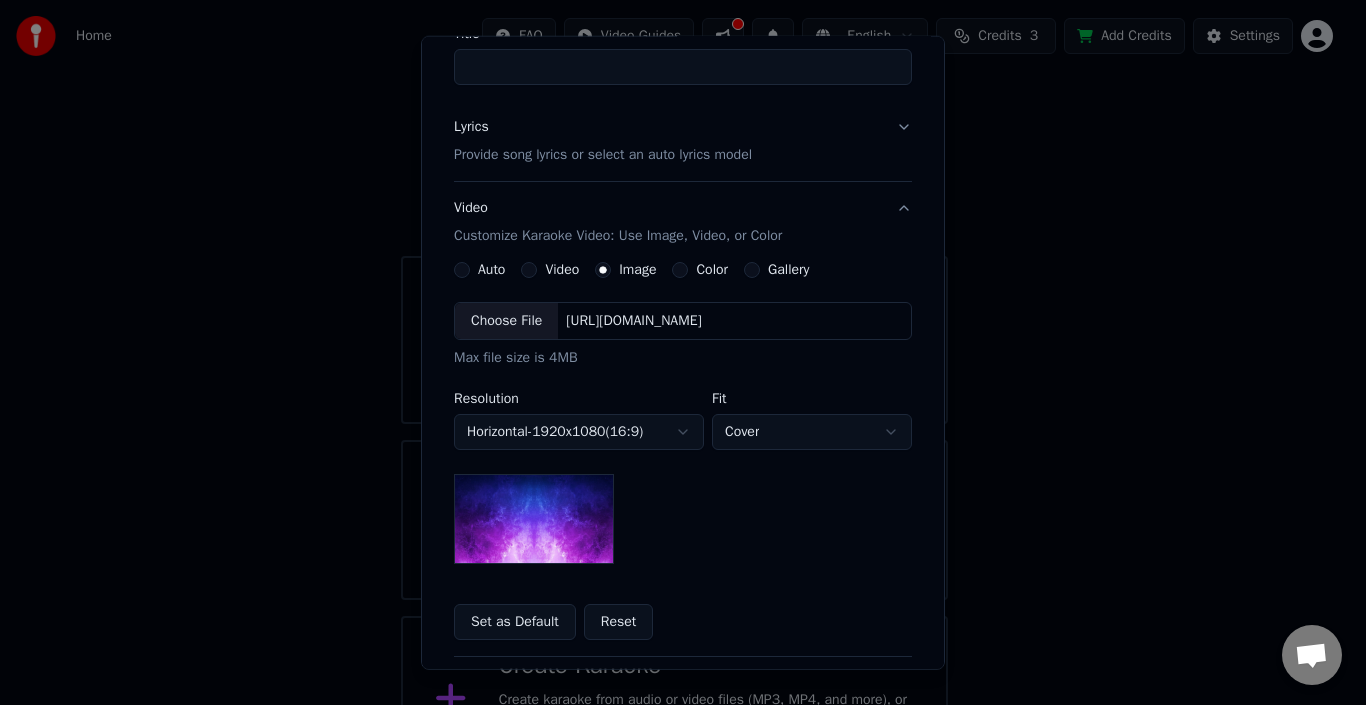 scroll, scrollTop: 178, scrollLeft: 0, axis: vertical 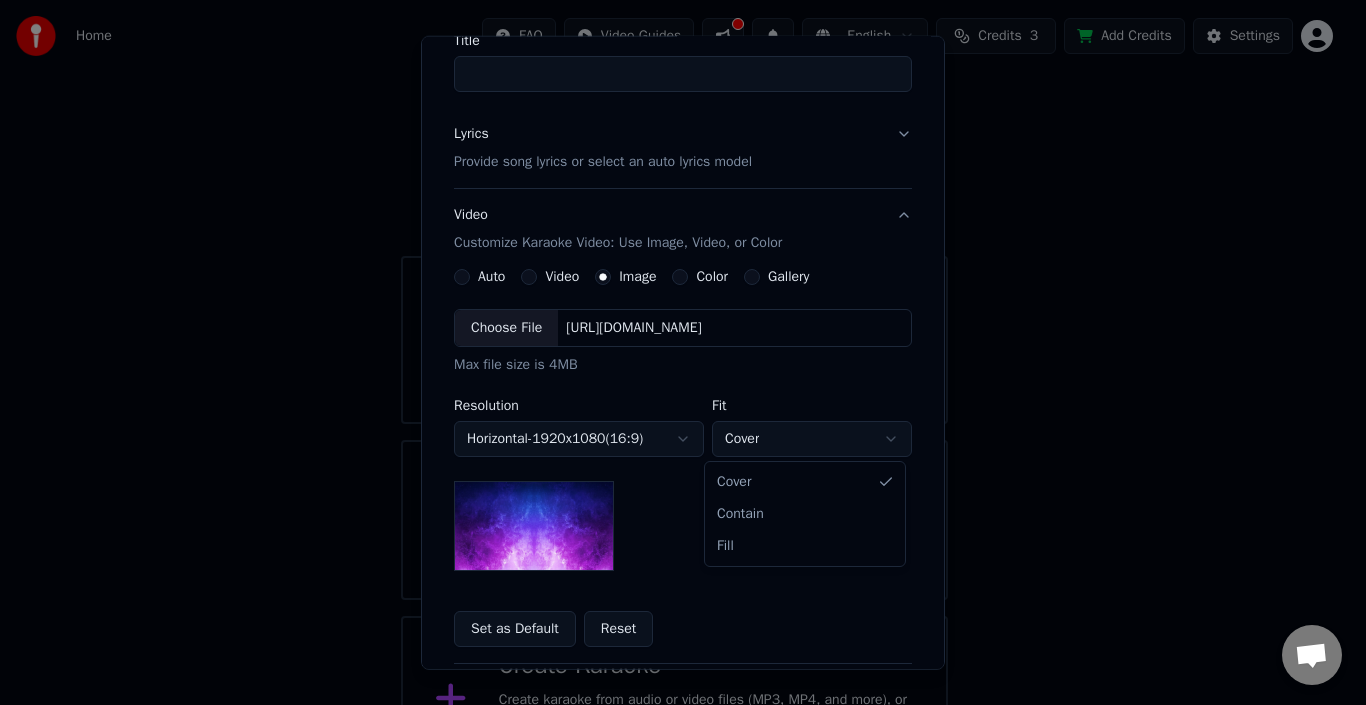 click on "**********" at bounding box center [674, 392] 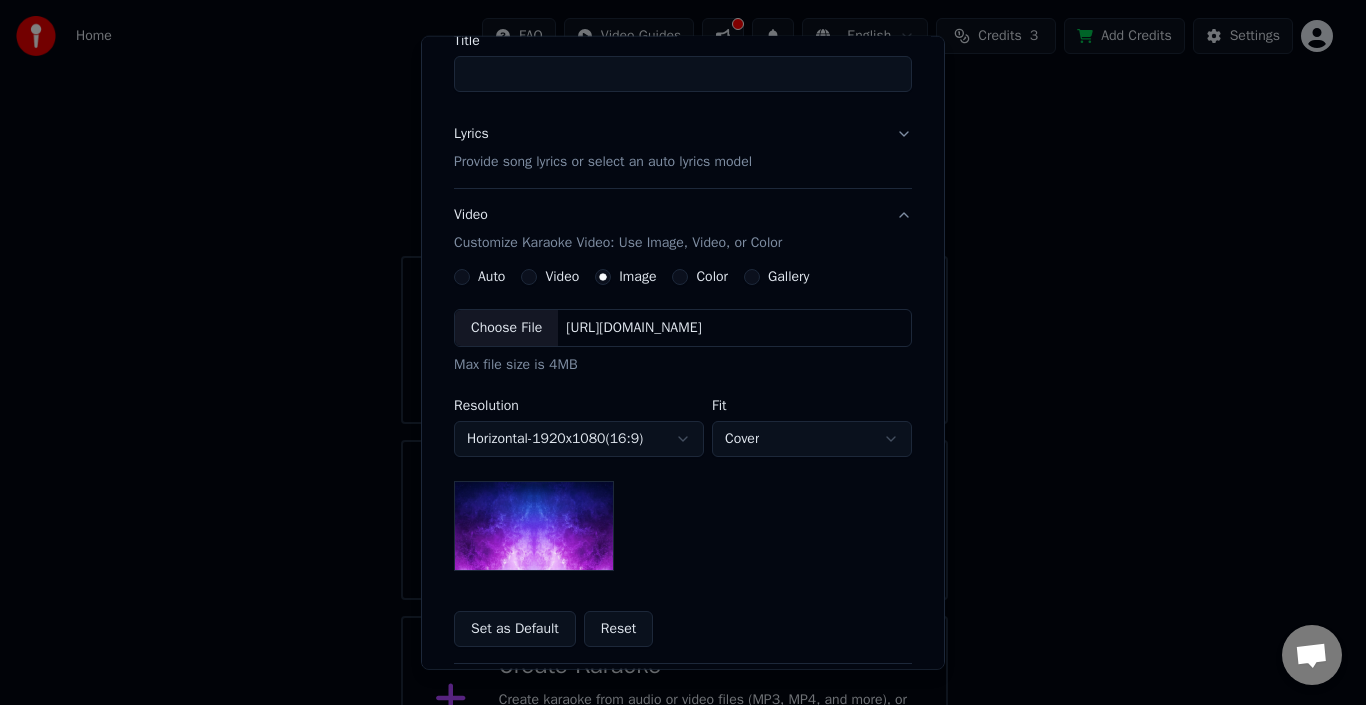 drag, startPoint x: 819, startPoint y: 592, endPoint x: 804, endPoint y: 570, distance: 26.627054 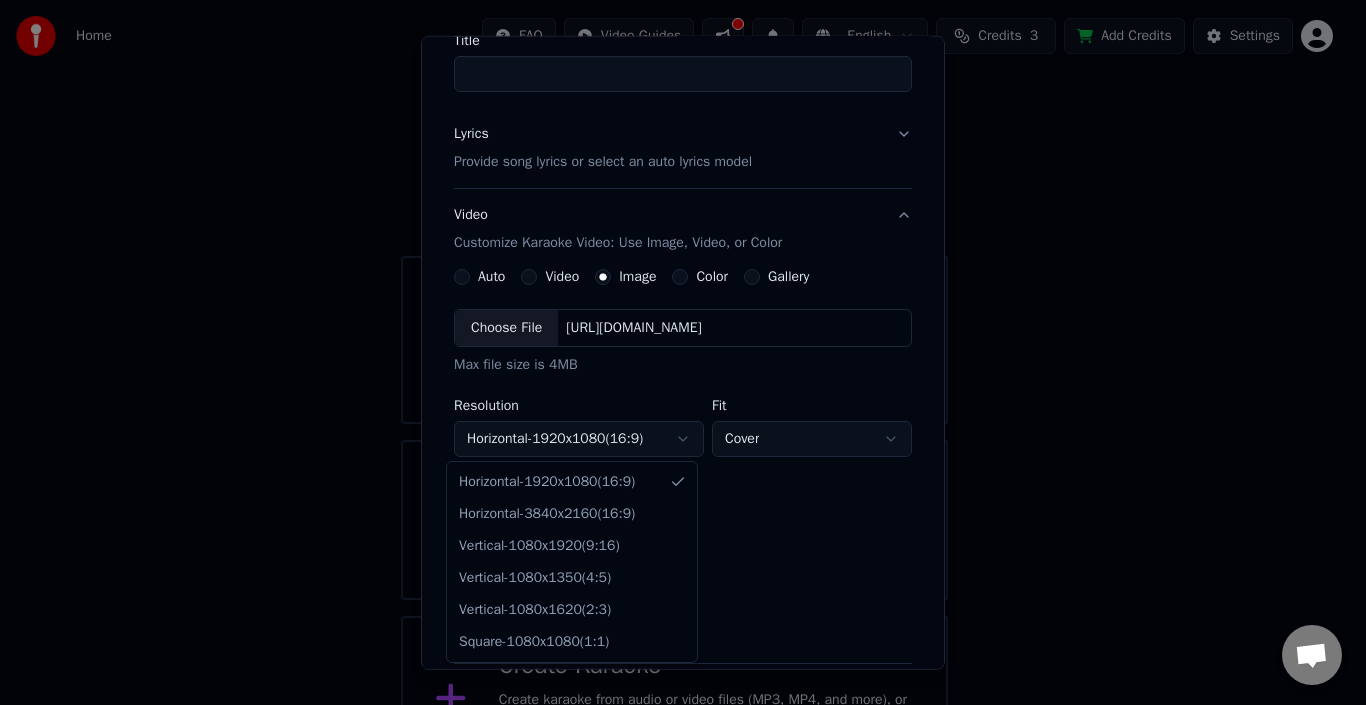 click on "**********" at bounding box center [674, 392] 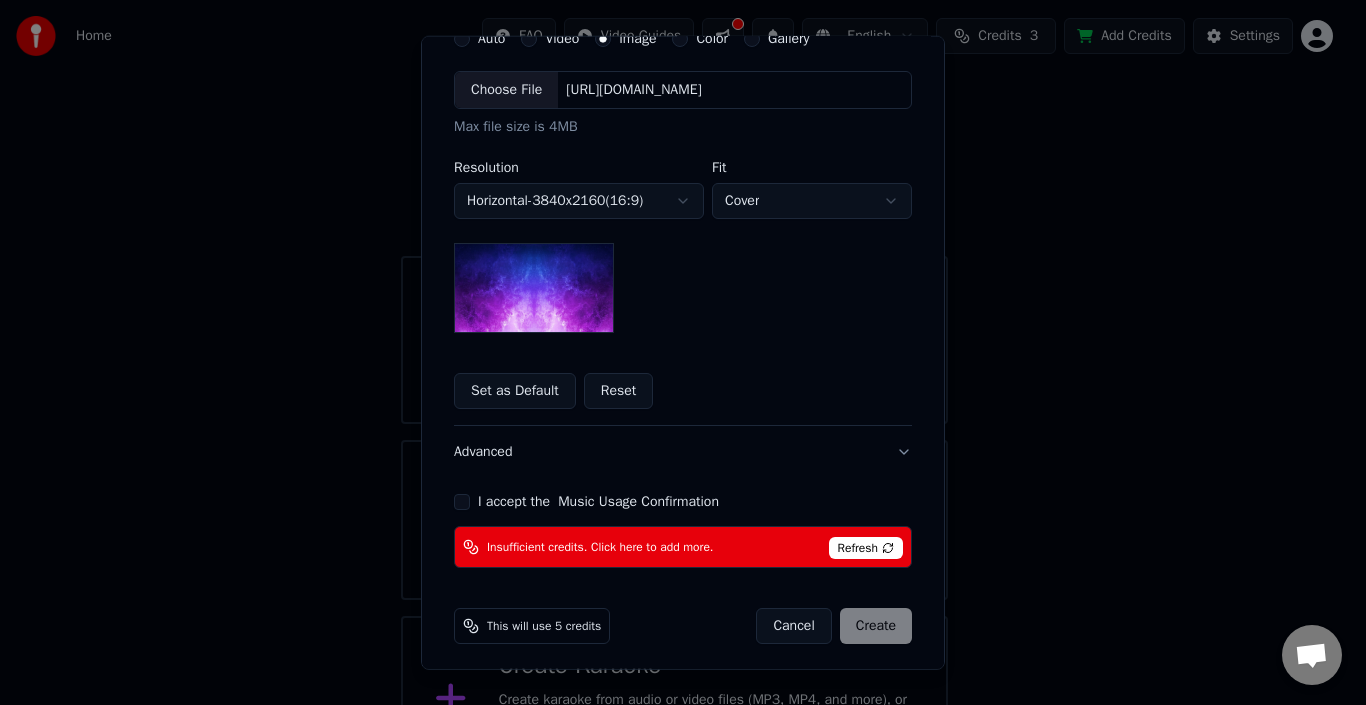 scroll, scrollTop: 411, scrollLeft: 0, axis: vertical 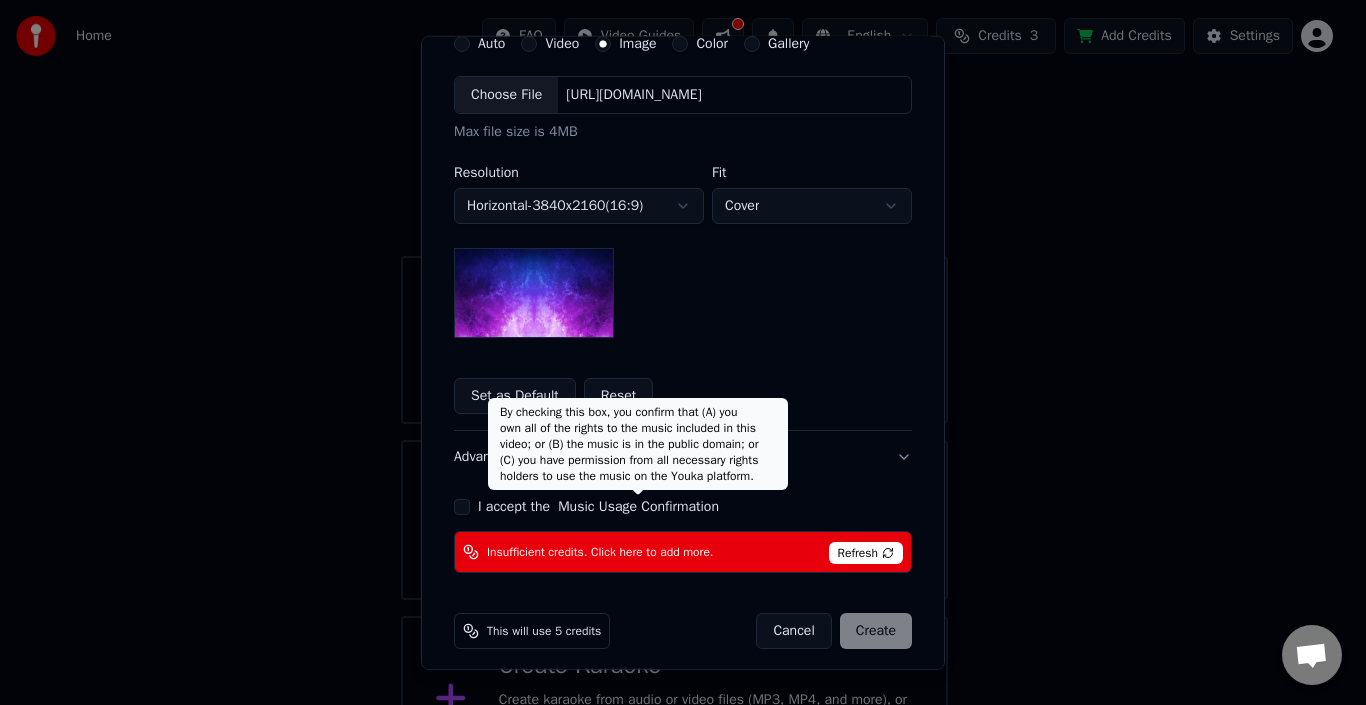 click on "Music Usage Confirmation" at bounding box center [638, 507] 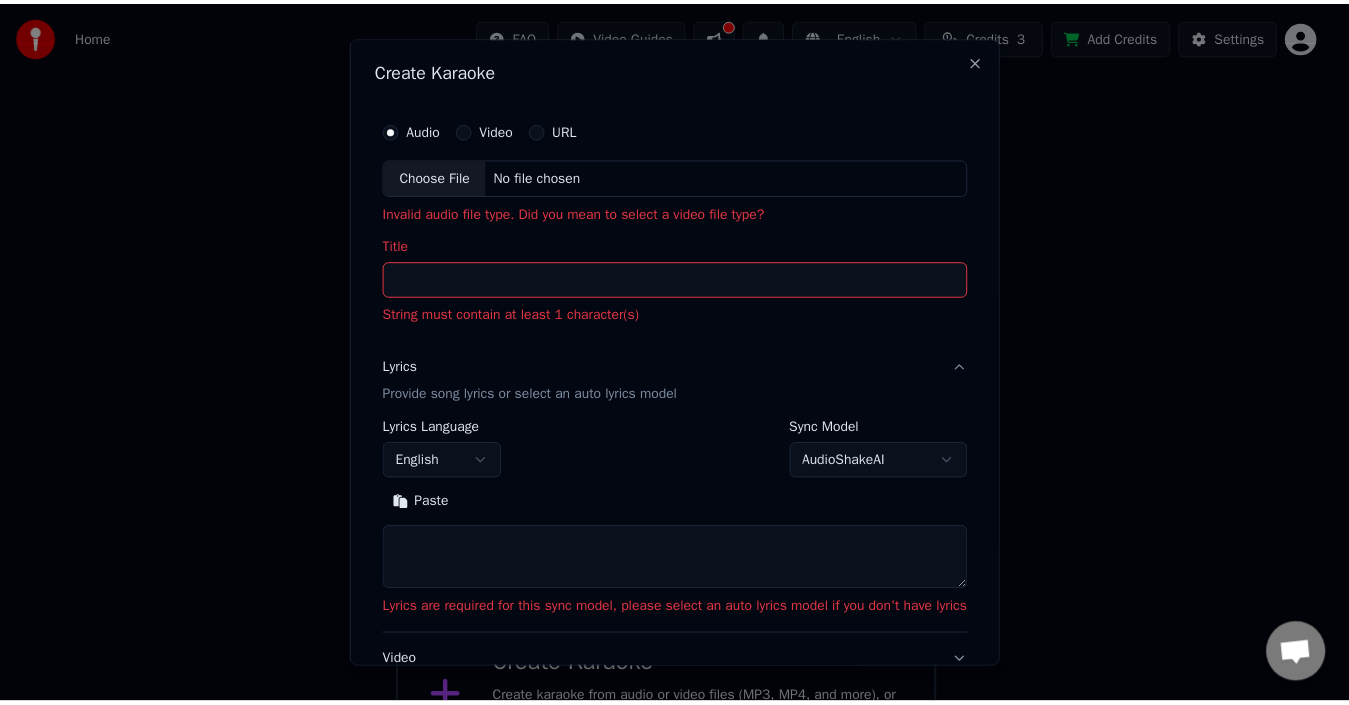 scroll, scrollTop: 327, scrollLeft: 0, axis: vertical 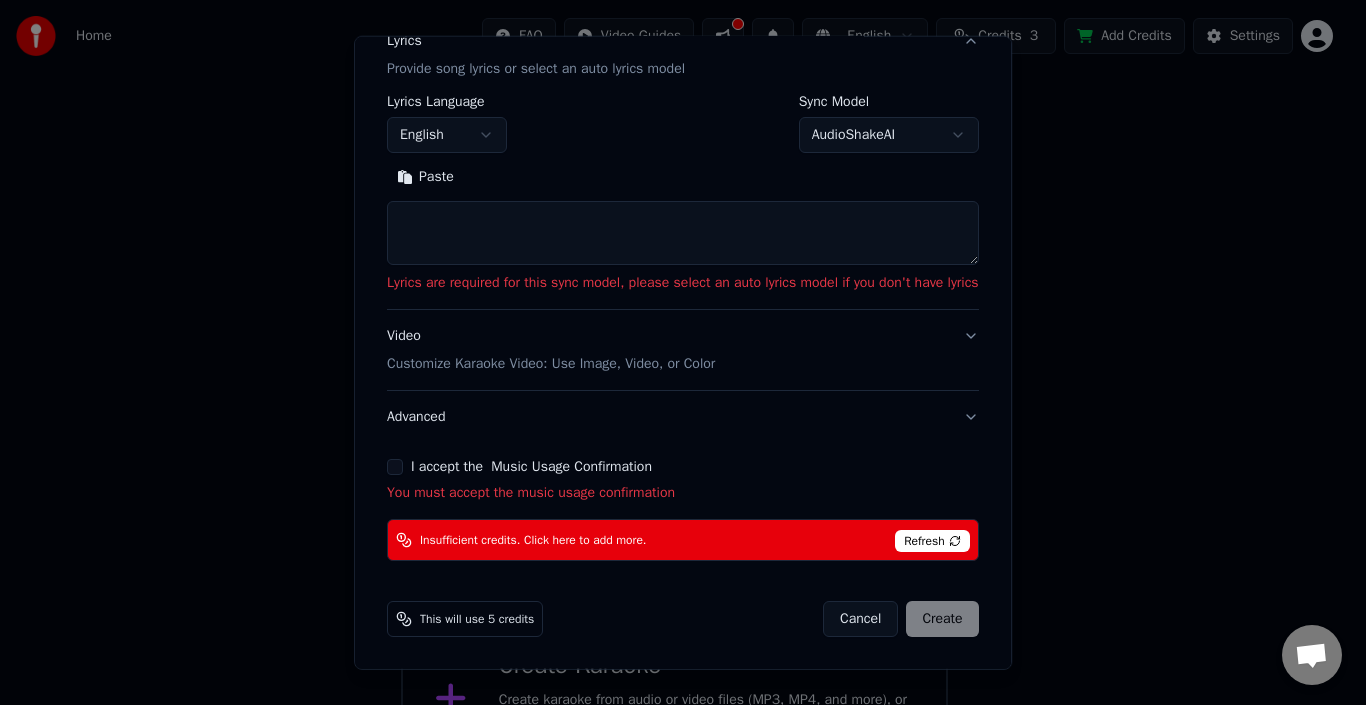 click on "This will use 5 credits" at bounding box center [465, 619] 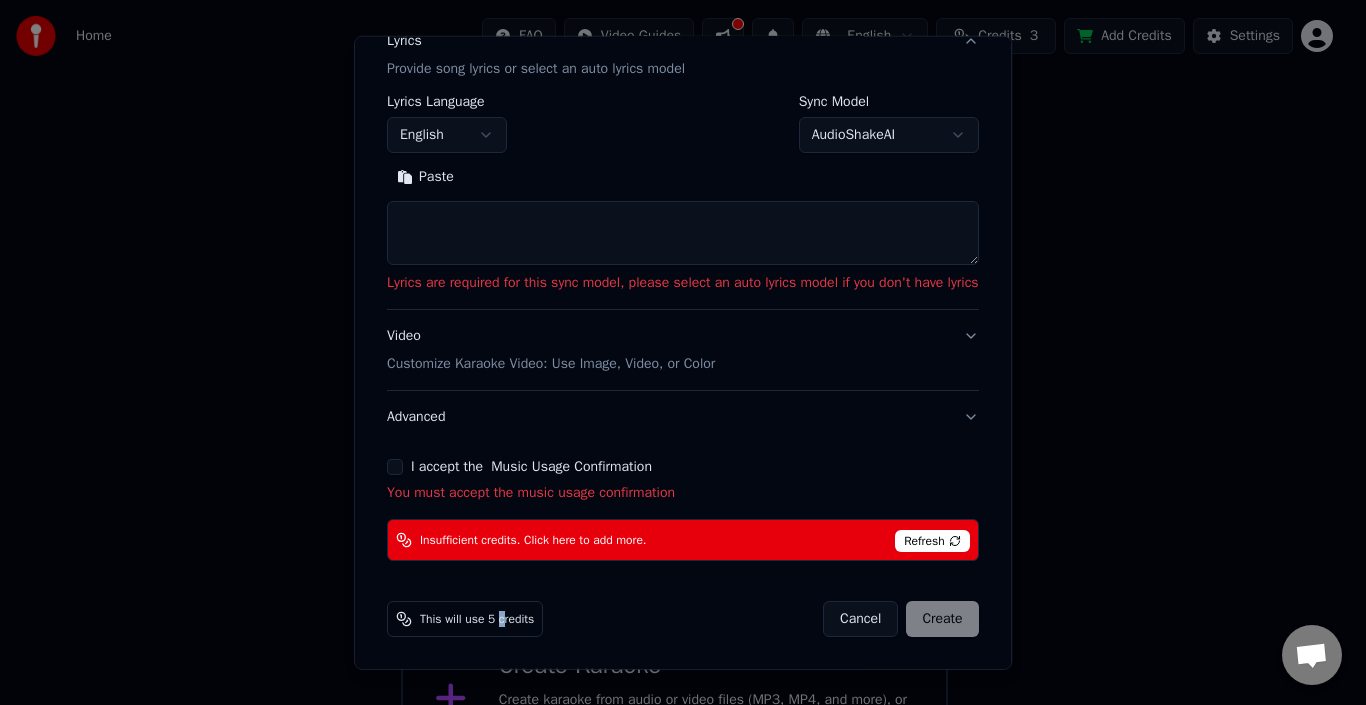 click on "This will use 5 credits" at bounding box center (477, 619) 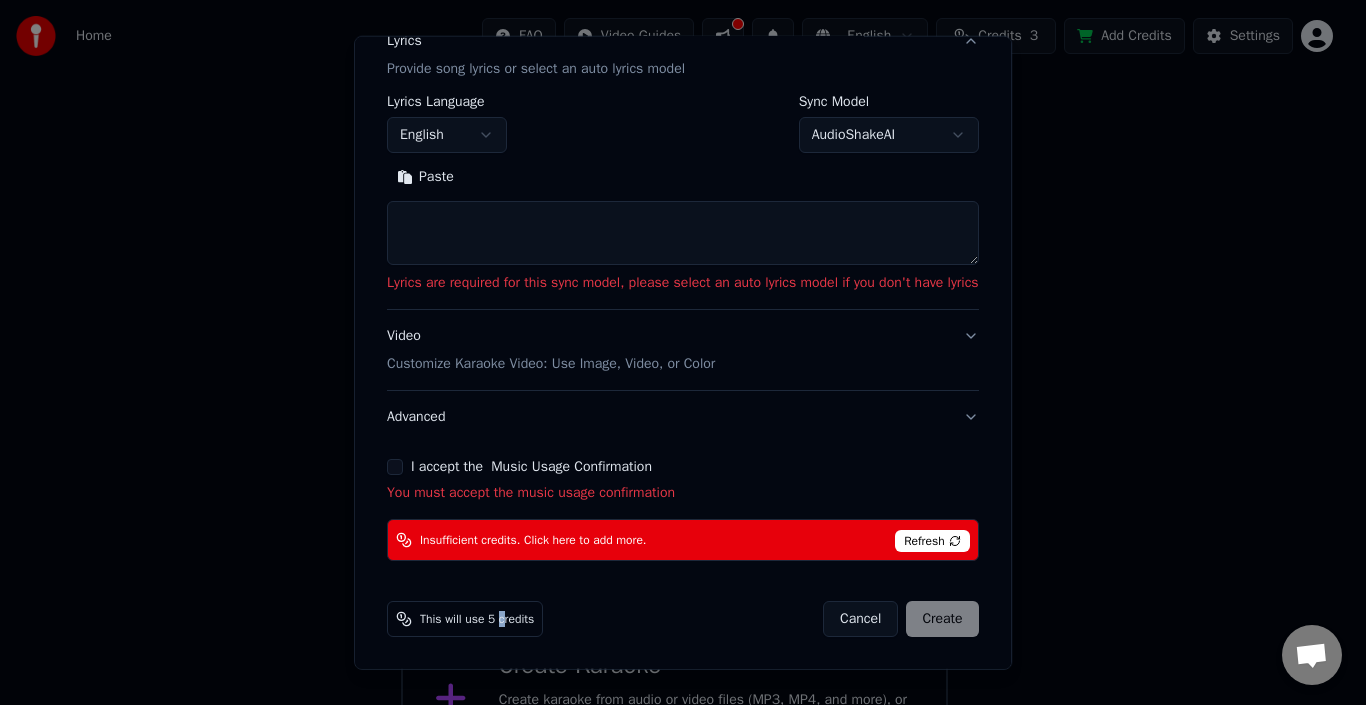 click on "Cancel" at bounding box center [860, 619] 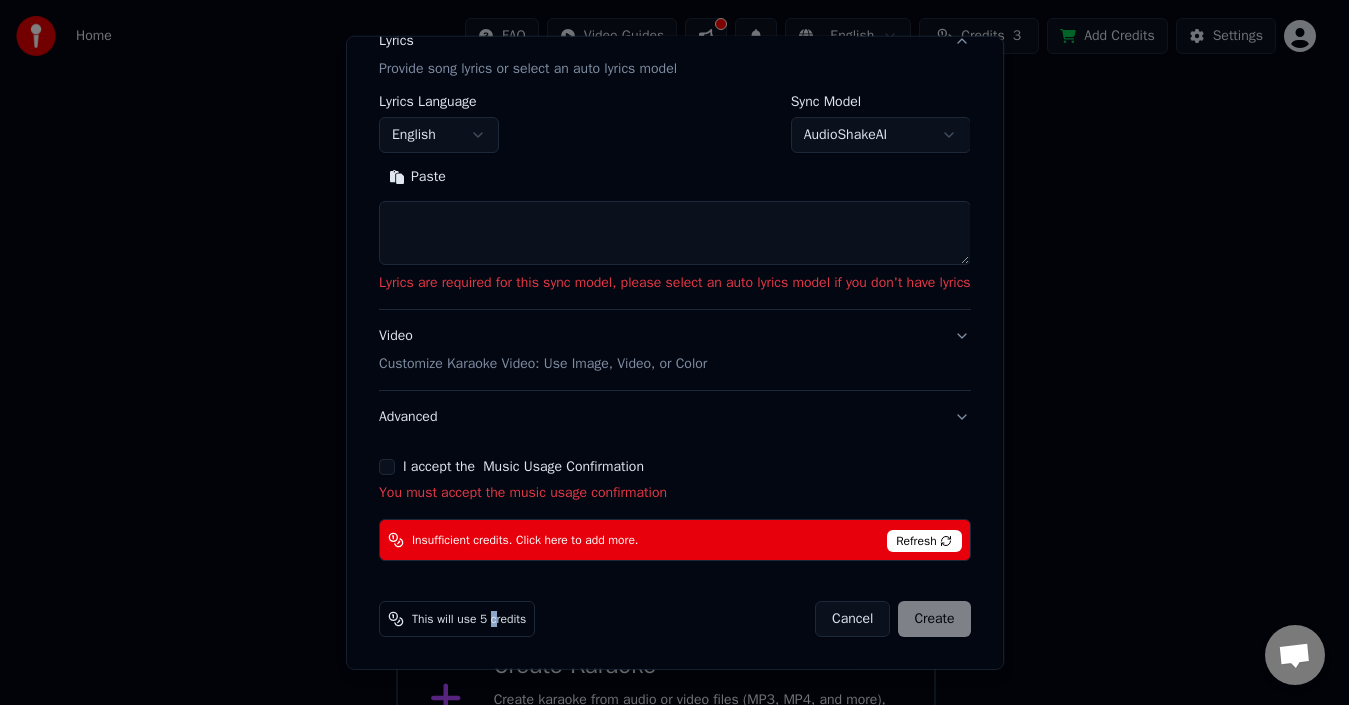 select 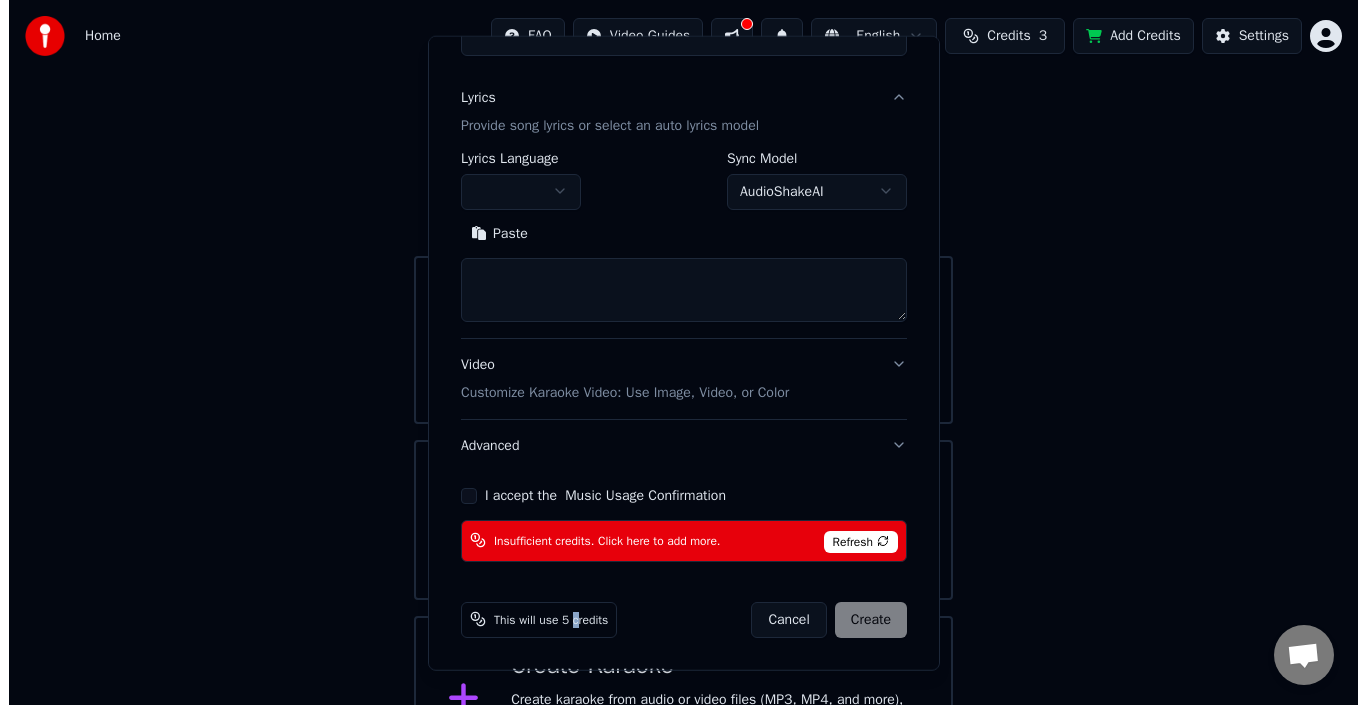 scroll, scrollTop: 215, scrollLeft: 0, axis: vertical 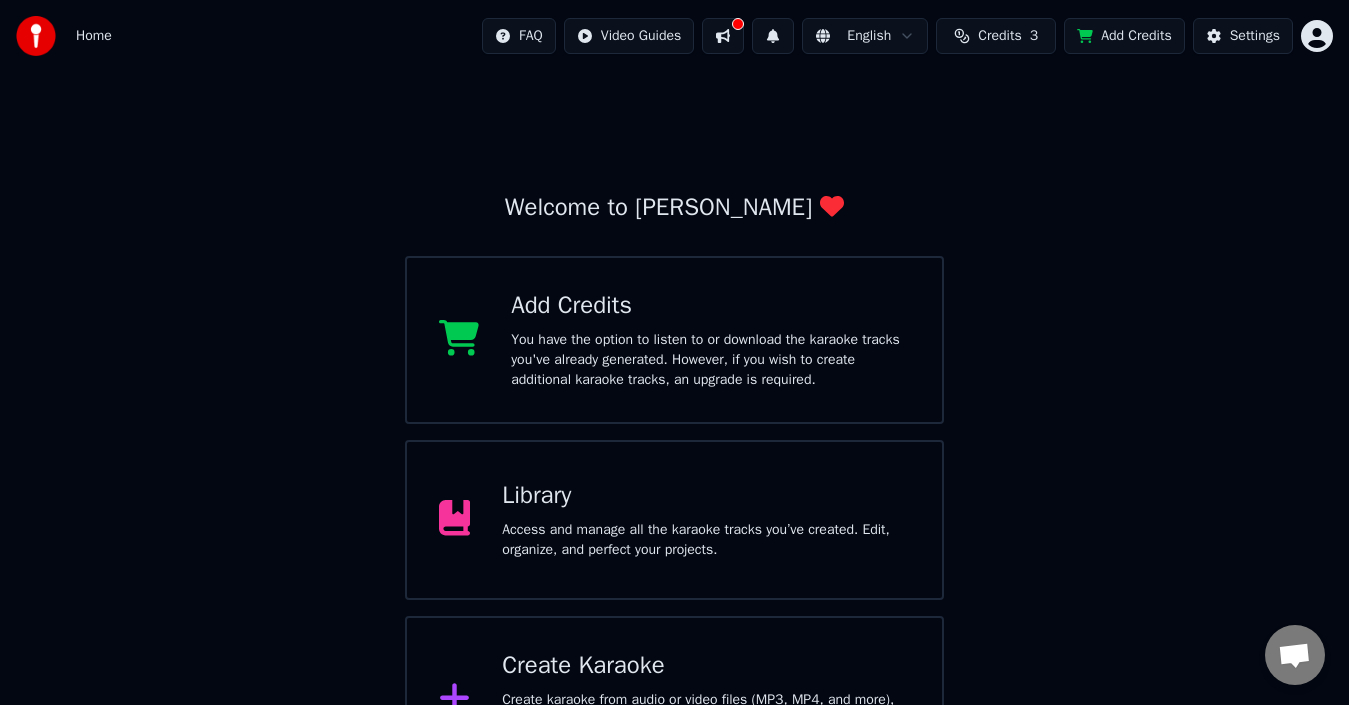 click on "Library Access and manage all the karaoke tracks you’ve created. Edit, organize, and perfect your projects." at bounding box center [675, 520] 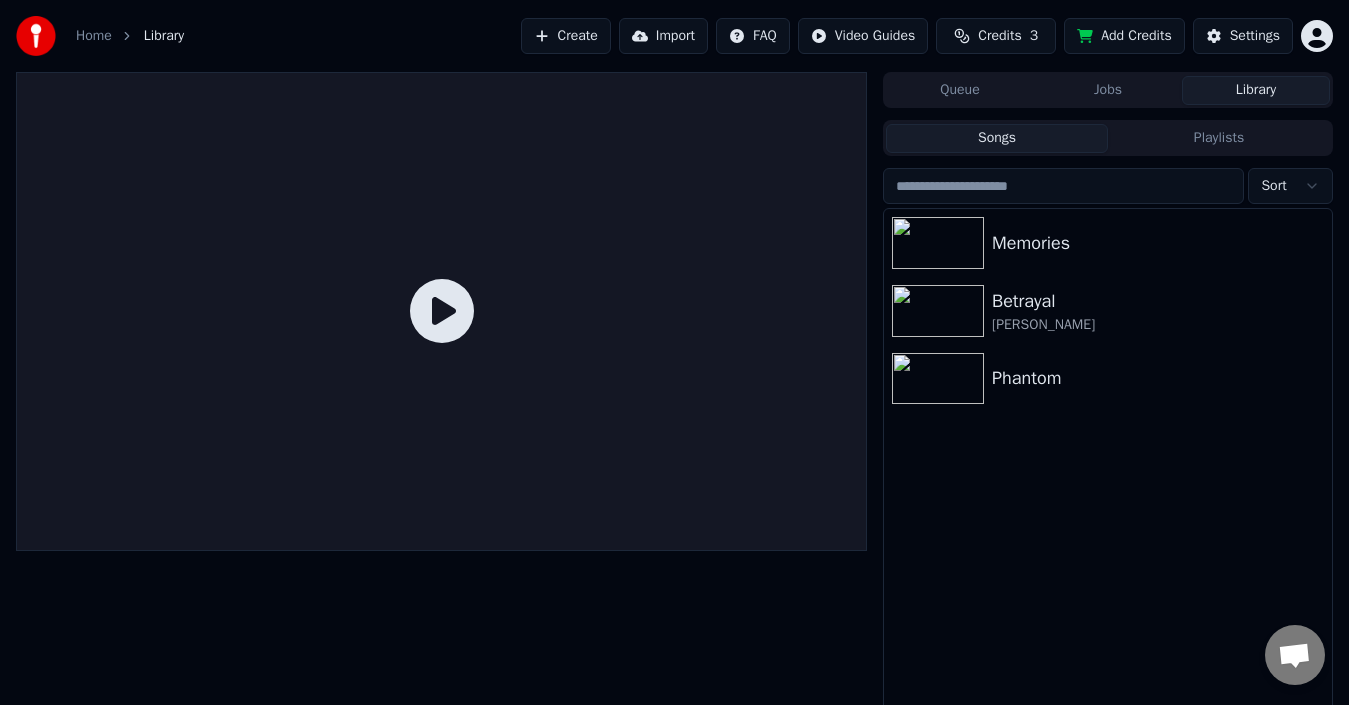 click on "Home Library Create Import FAQ Video Guides Credits 3 Add Credits Settings" at bounding box center [674, 36] 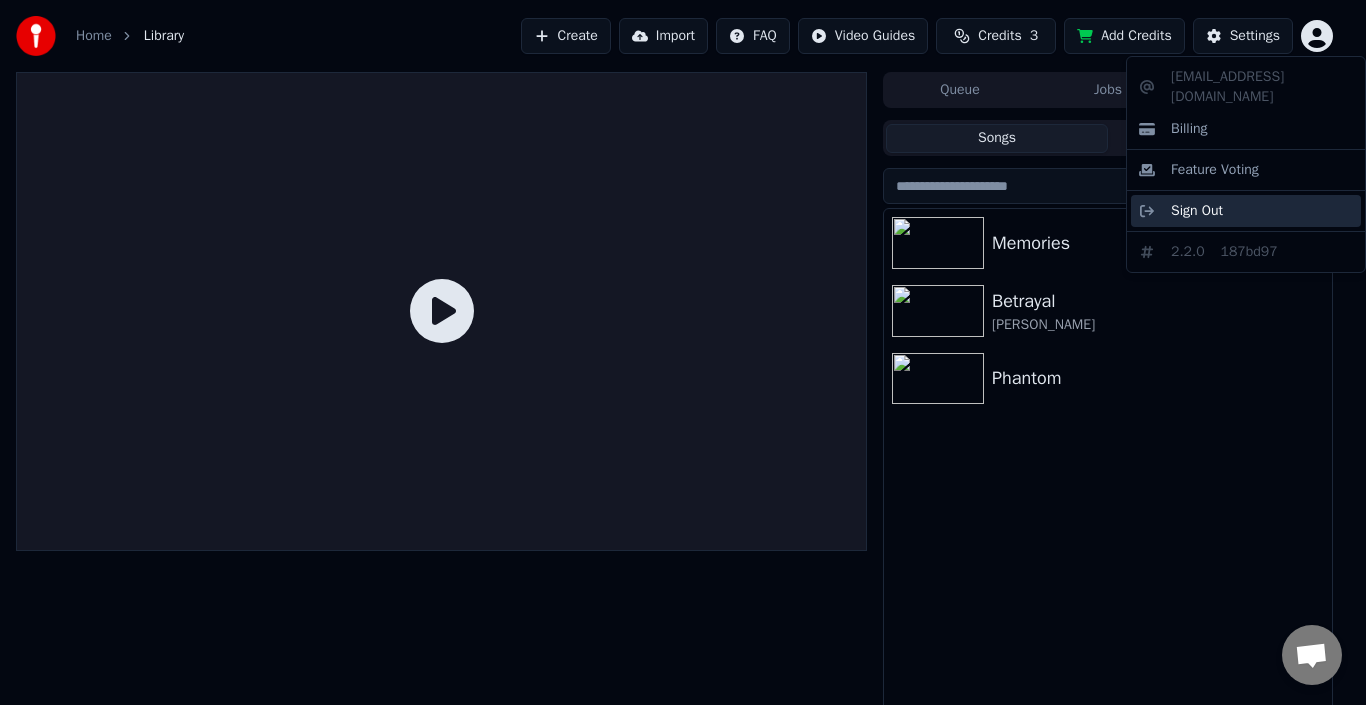click on "Sign Out" at bounding box center [1197, 211] 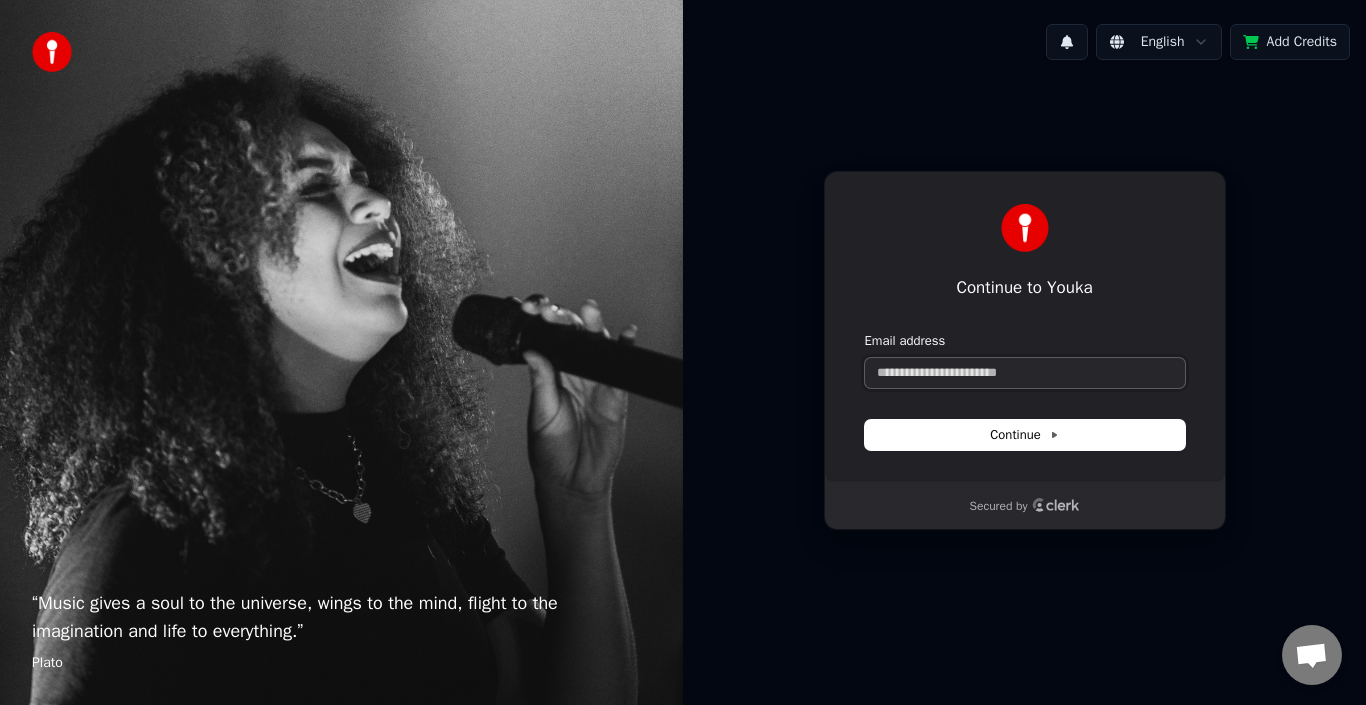 click on "Email address" at bounding box center (1025, 373) 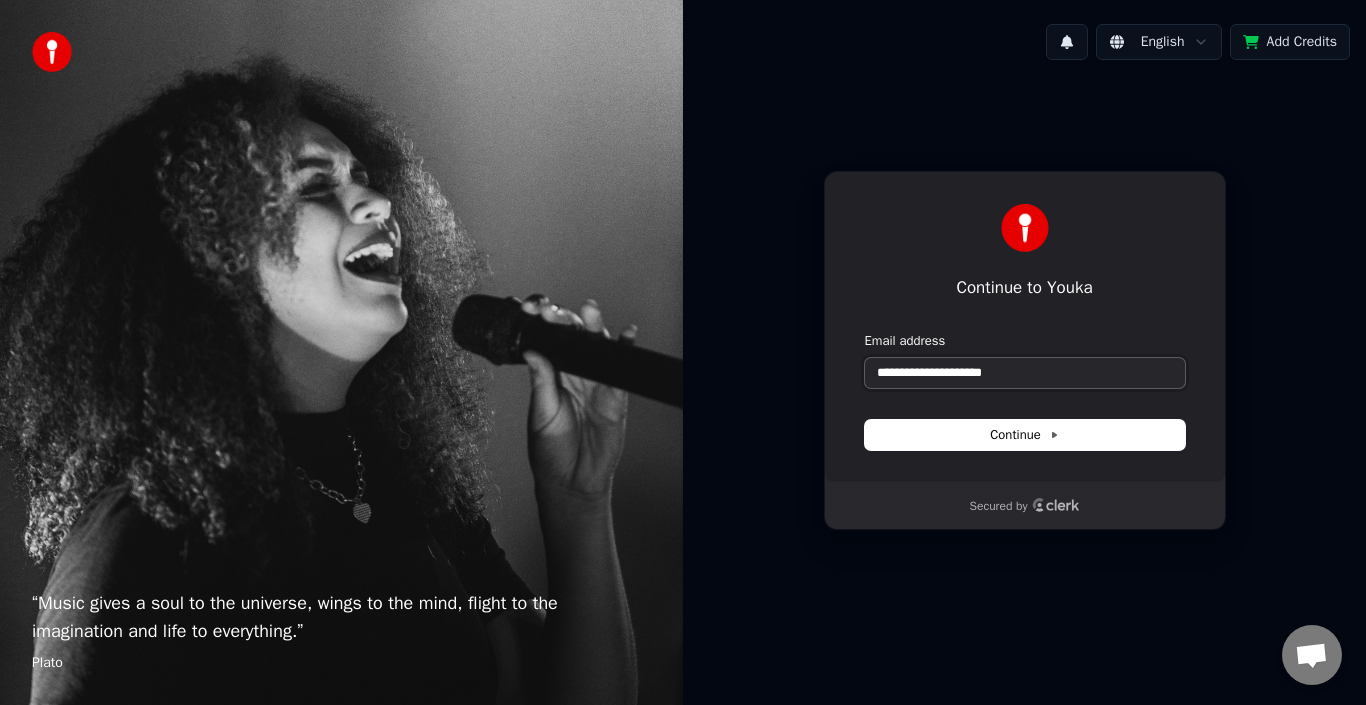 click at bounding box center (865, 332) 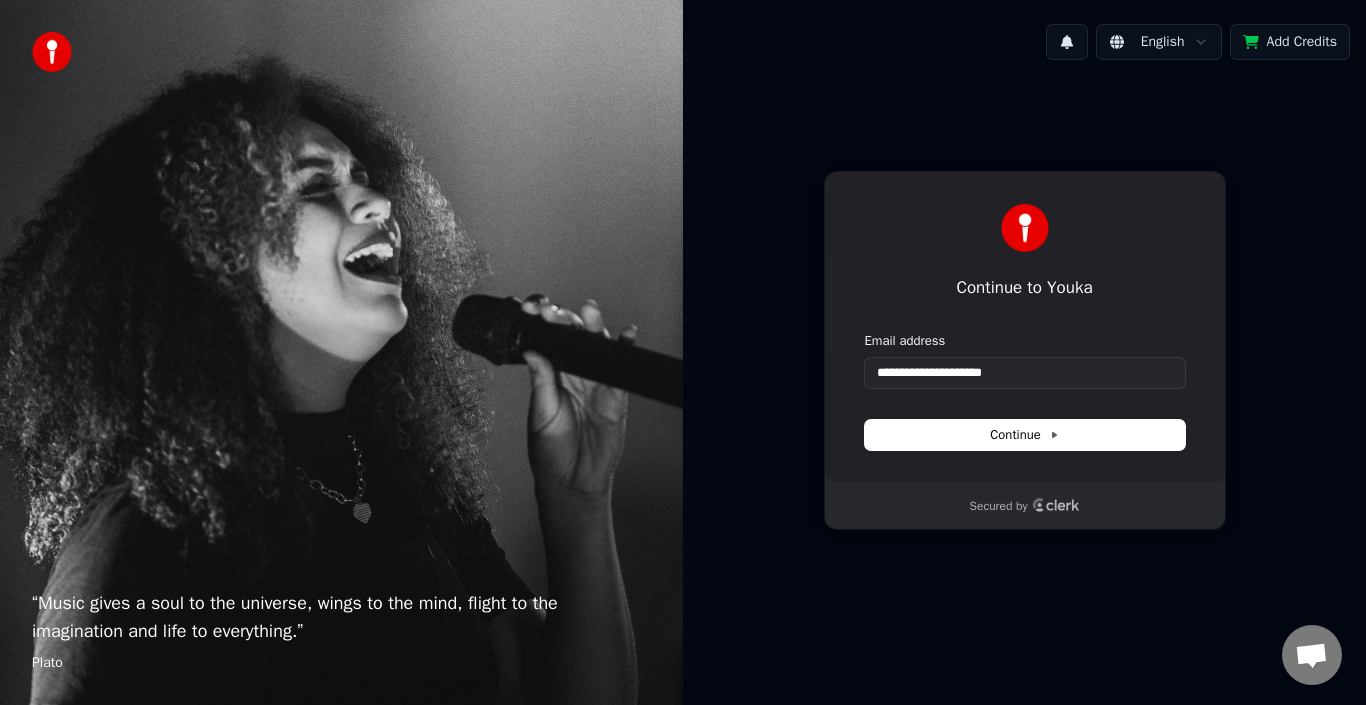type on "**********" 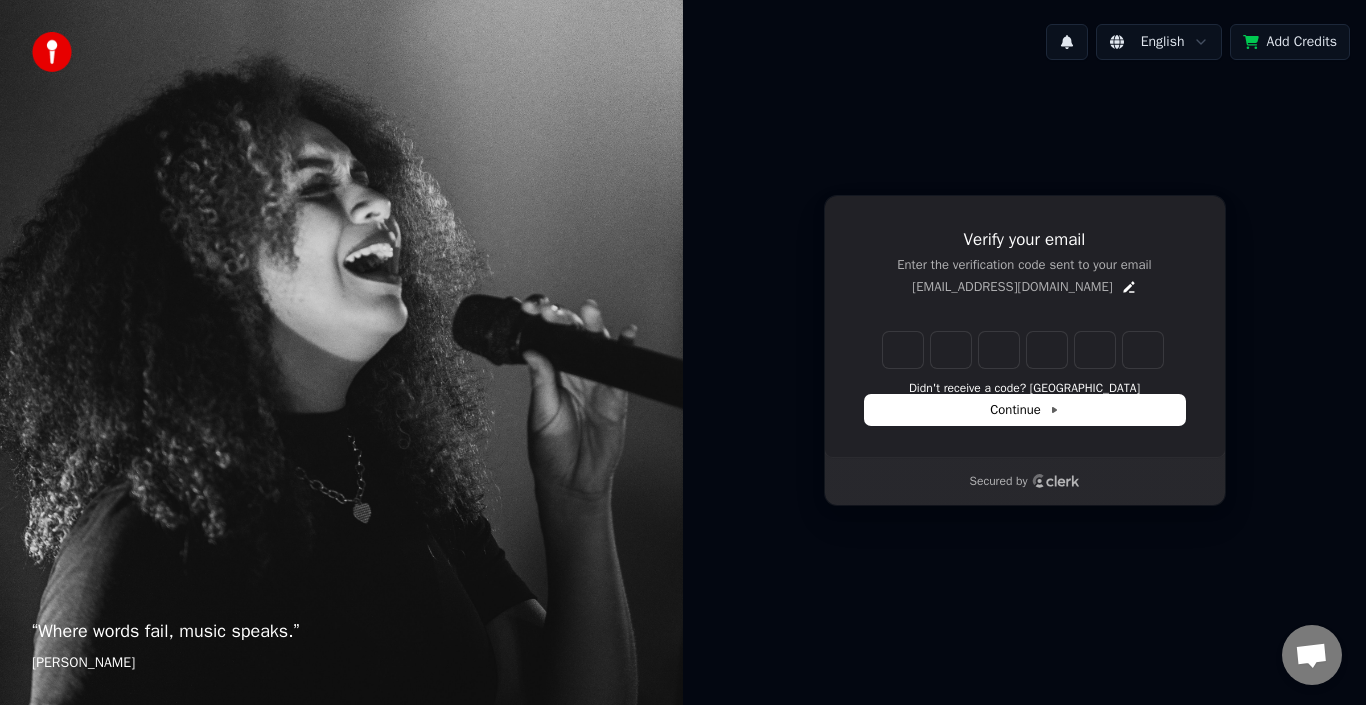 type on "******" 